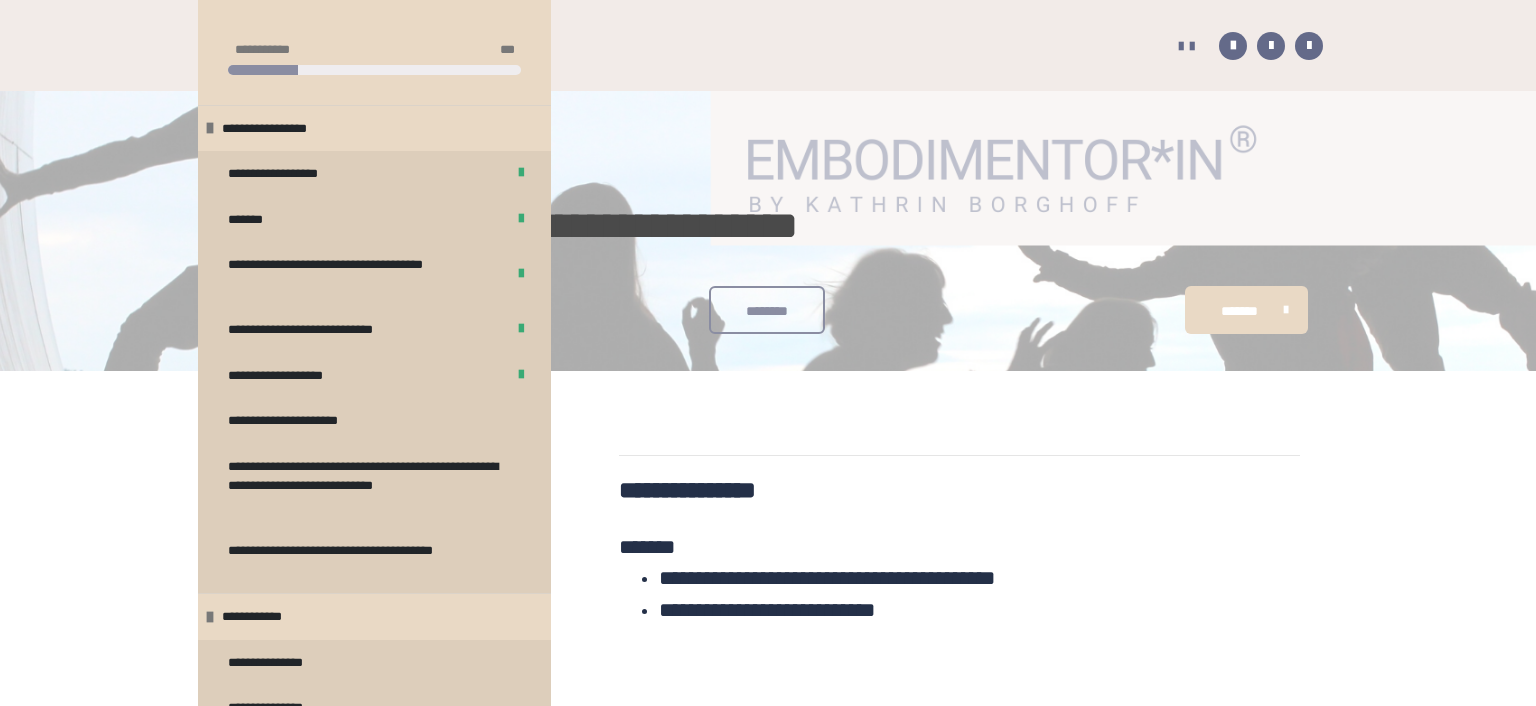 scroll, scrollTop: 572, scrollLeft: 0, axis: vertical 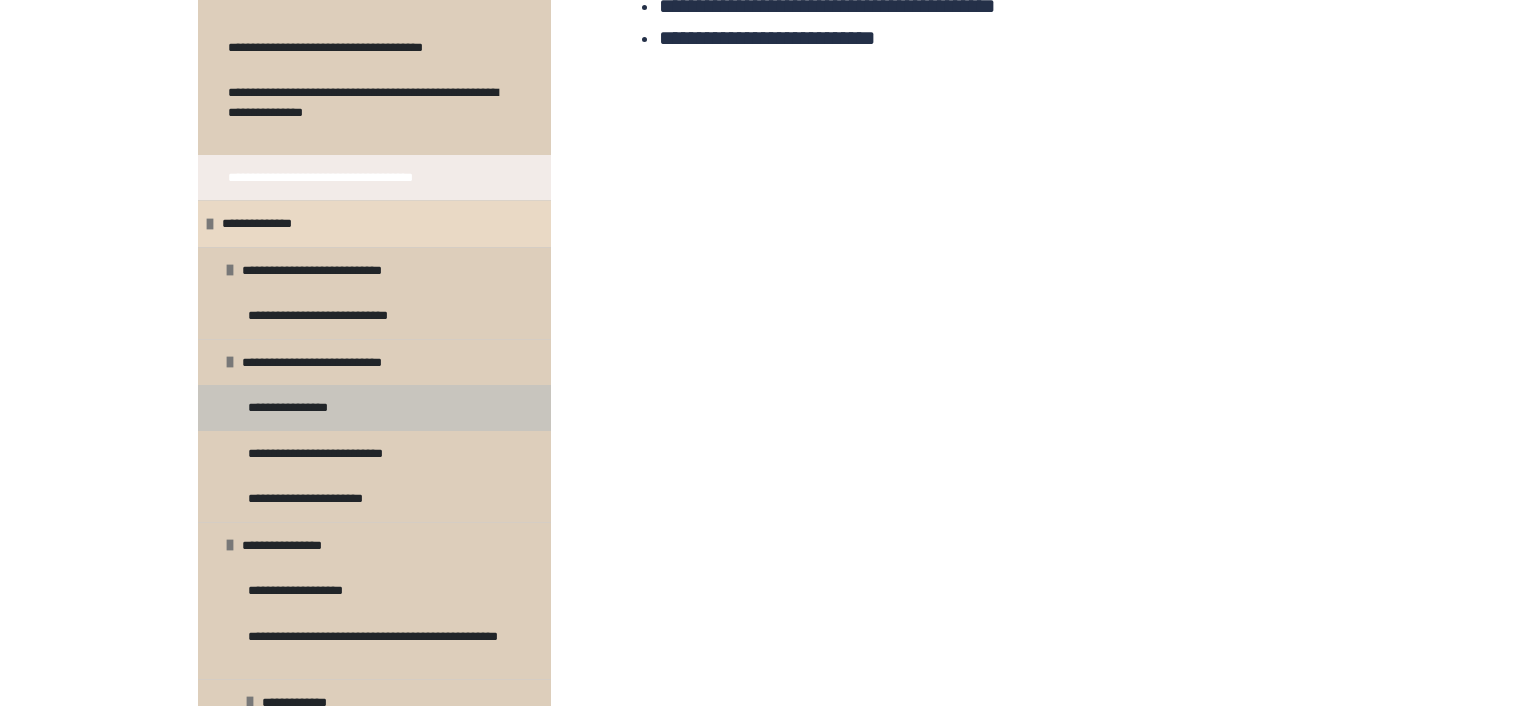 click on "**********" at bounding box center (302, 408) 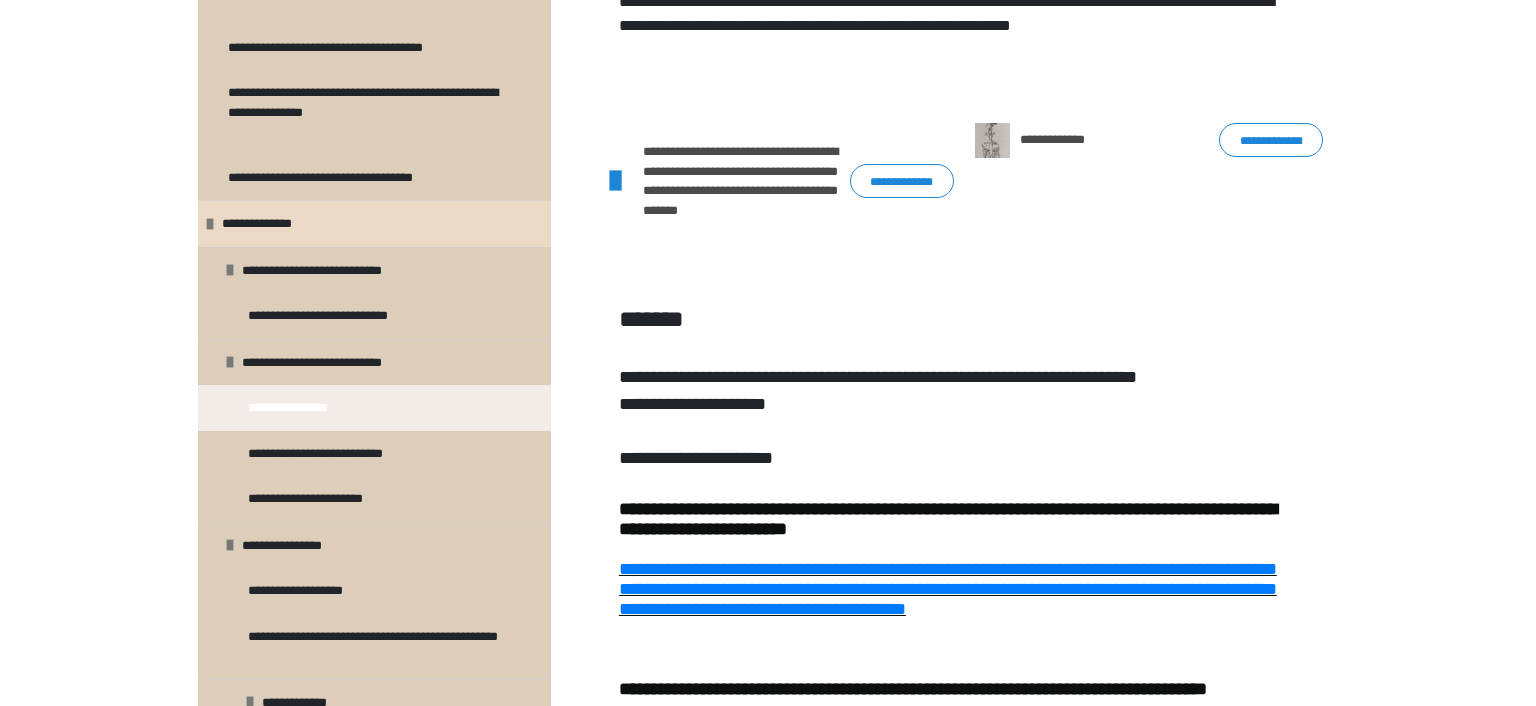 scroll, scrollTop: 568, scrollLeft: 0, axis: vertical 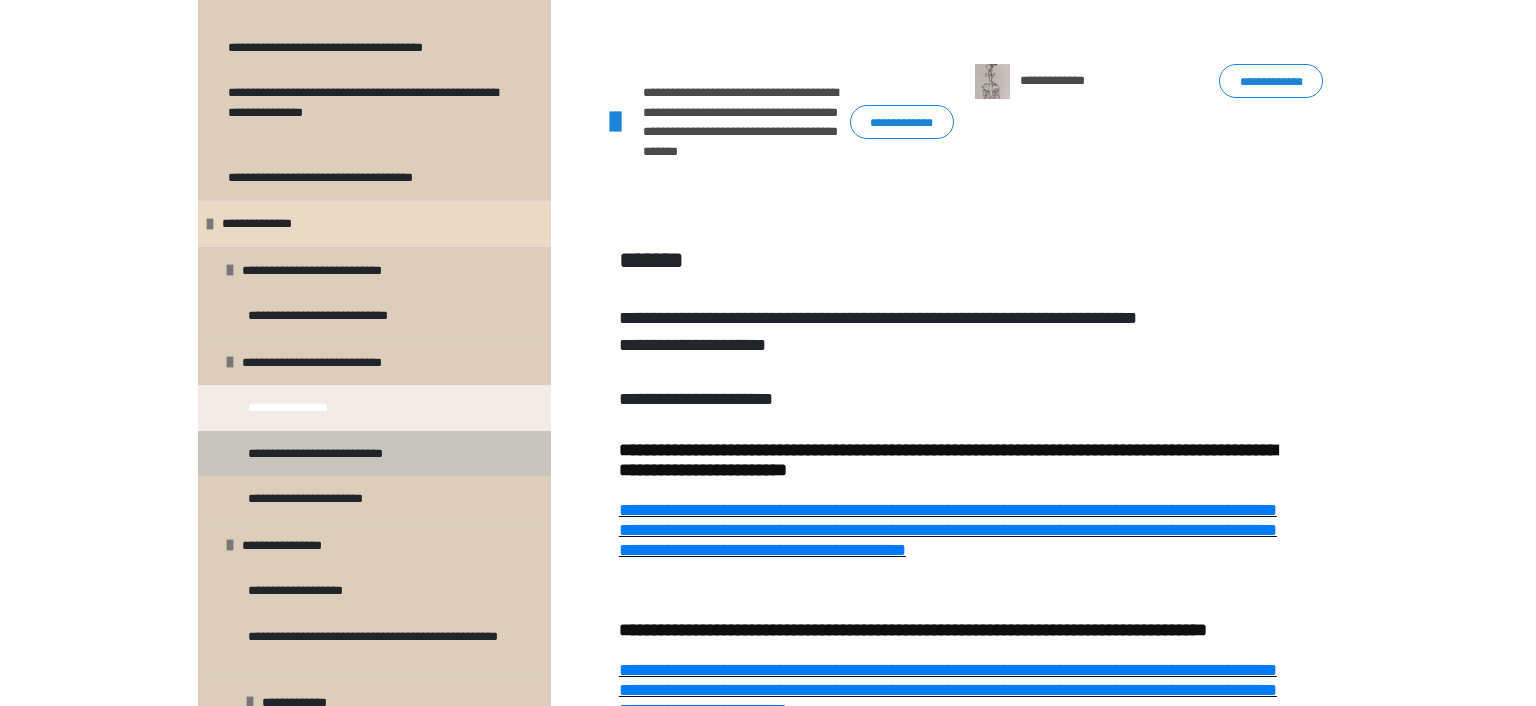 click on "**********" at bounding box center (337, 454) 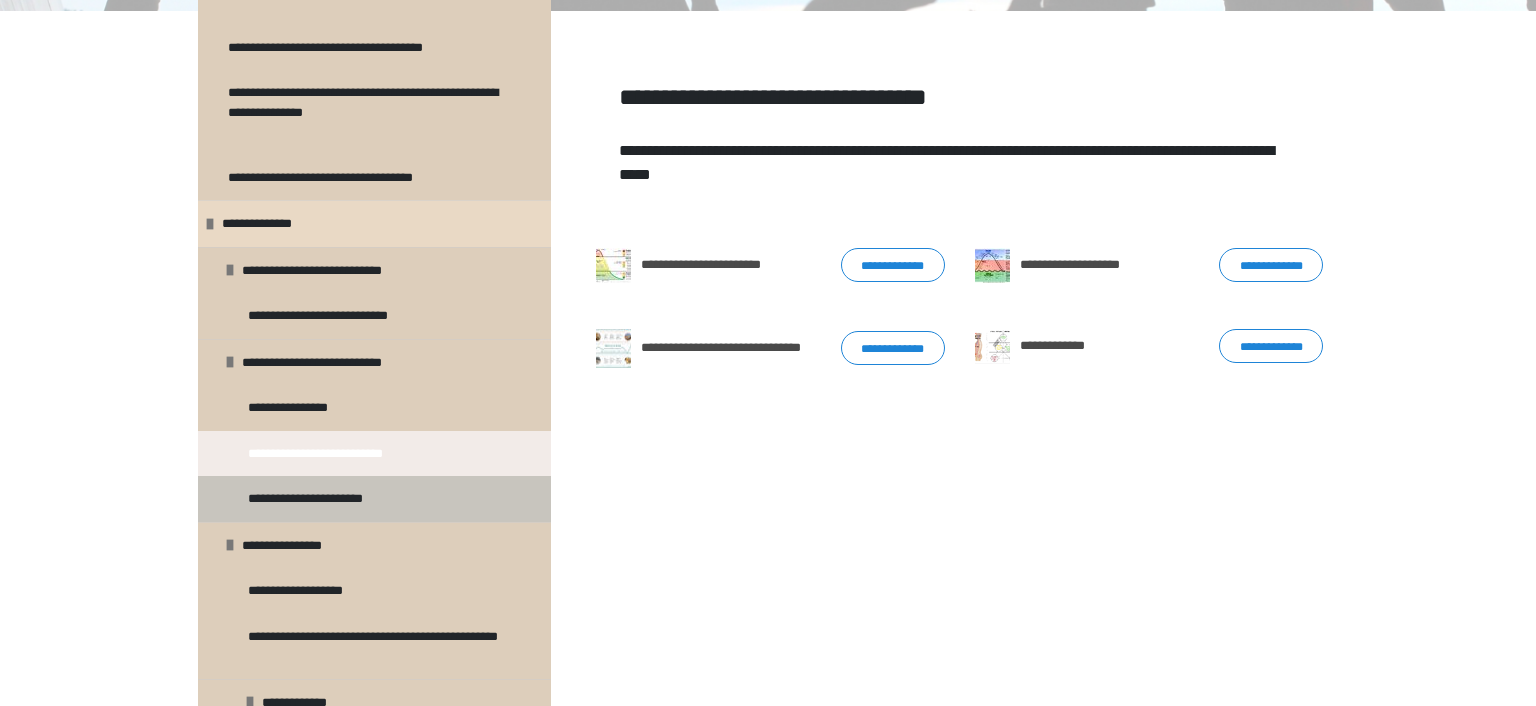 click on "**********" at bounding box center [325, 499] 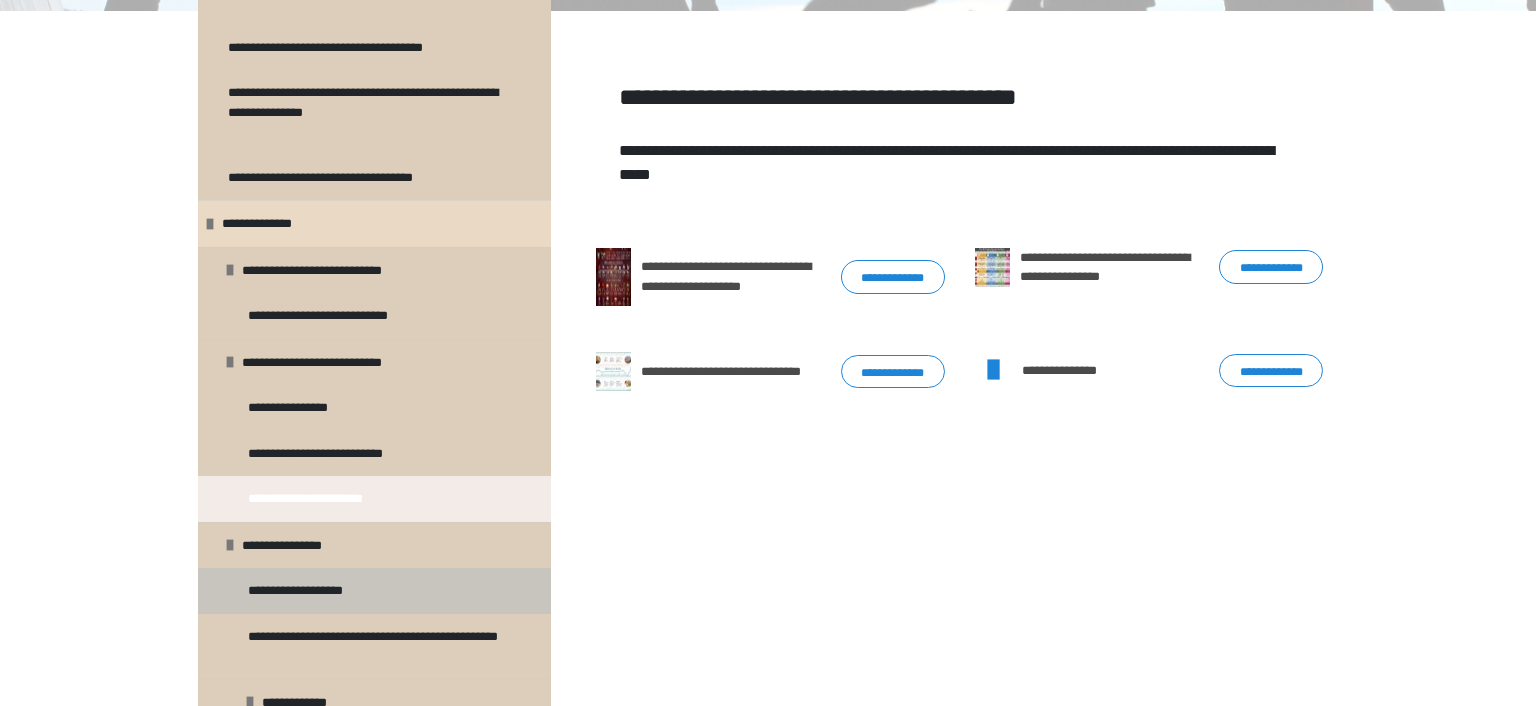 click on "**********" at bounding box center [310, 591] 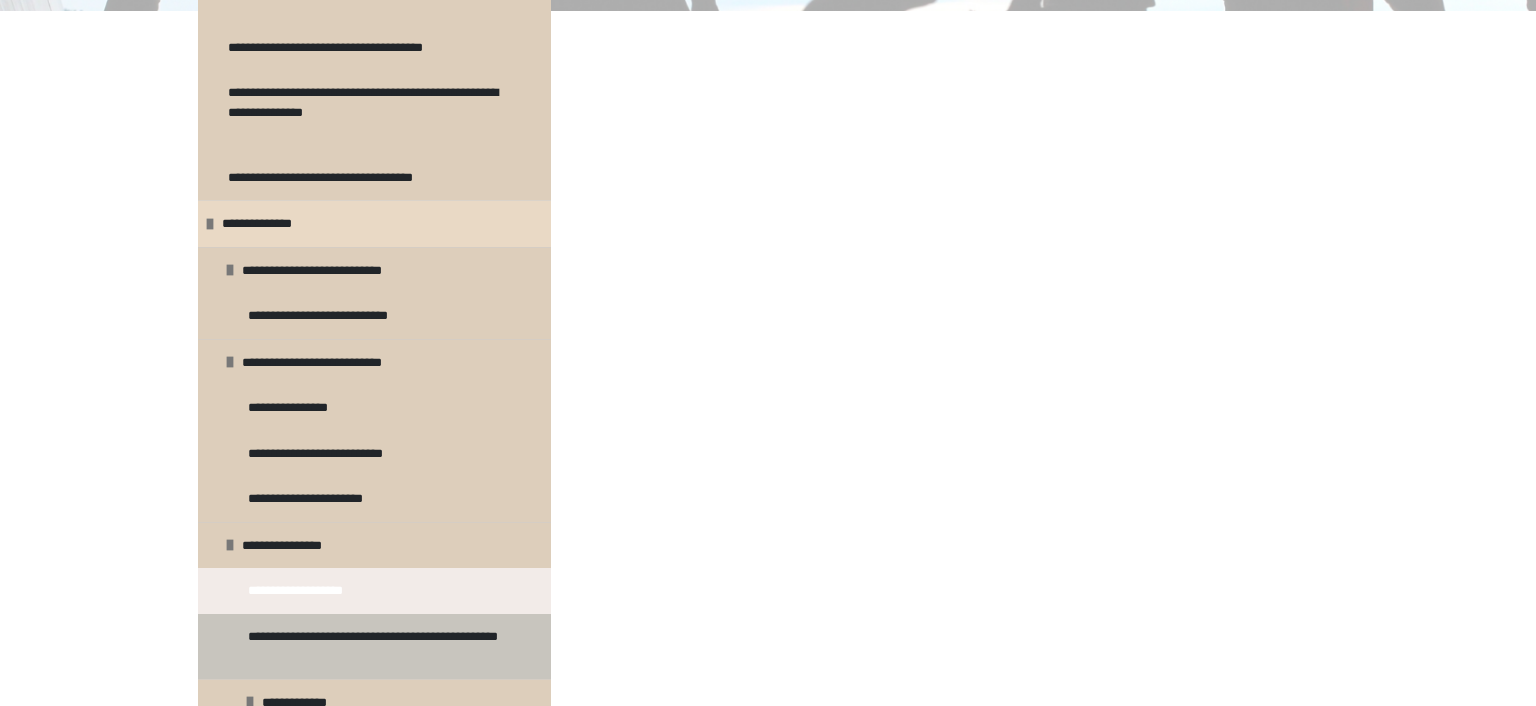 click on "**********" at bounding box center [376, 646] 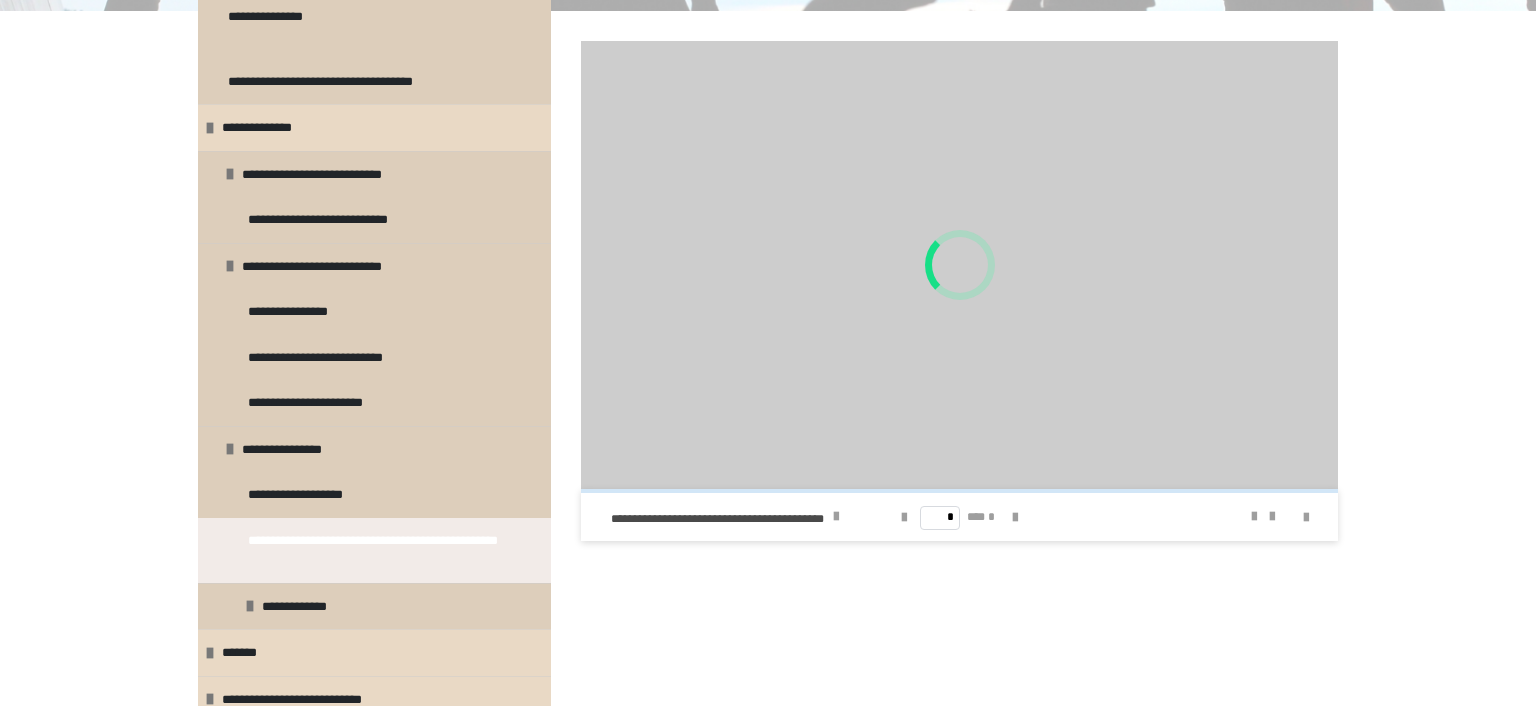 scroll, scrollTop: 1040, scrollLeft: 0, axis: vertical 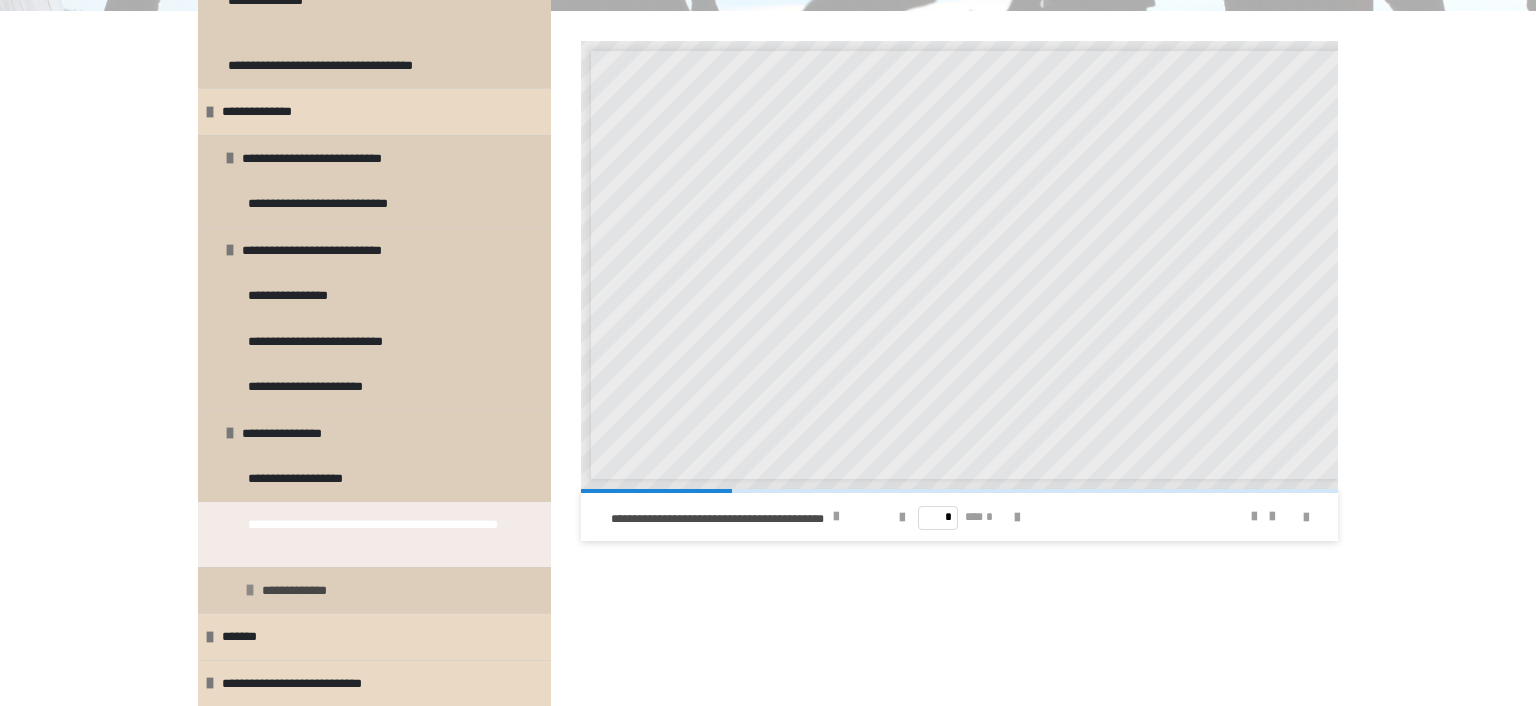 click on "**********" at bounding box center (302, 591) 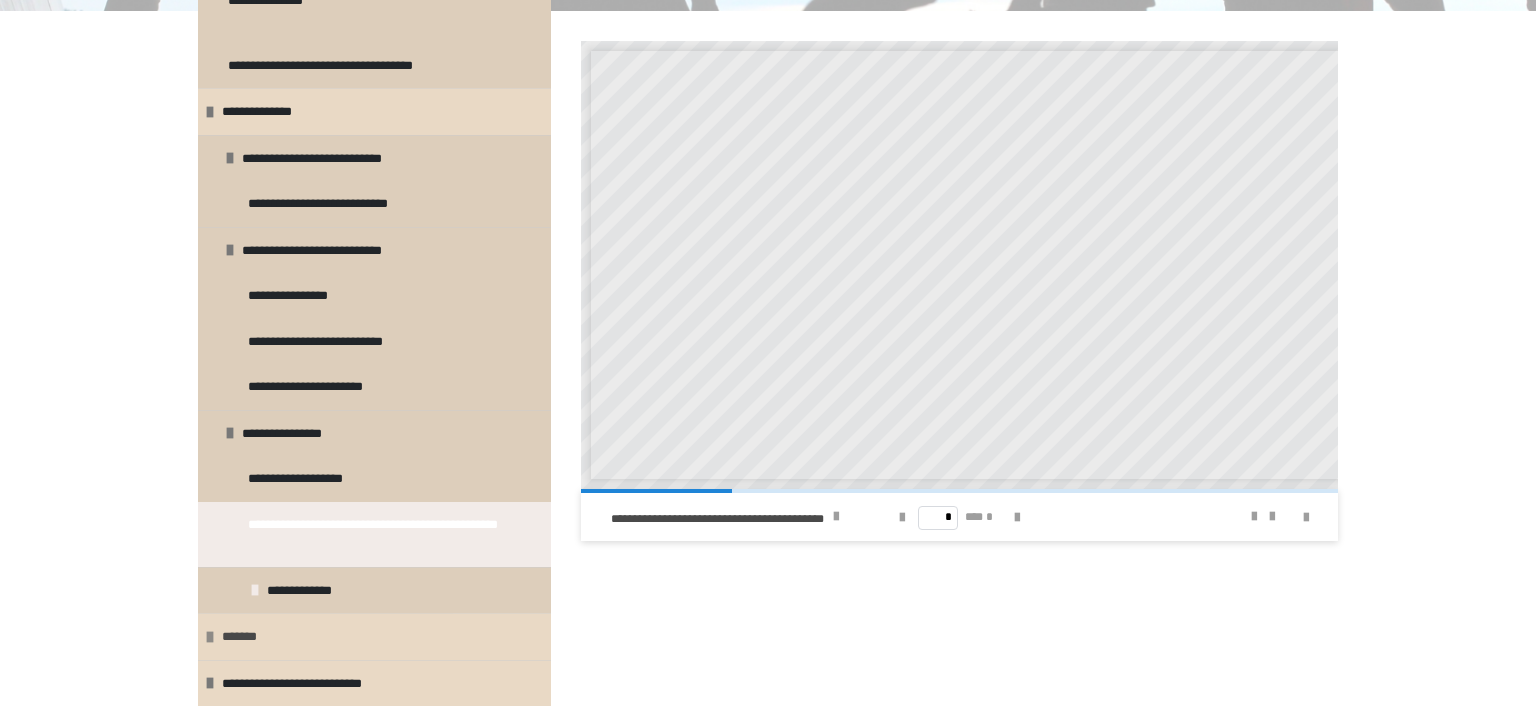 click at bounding box center [210, 637] 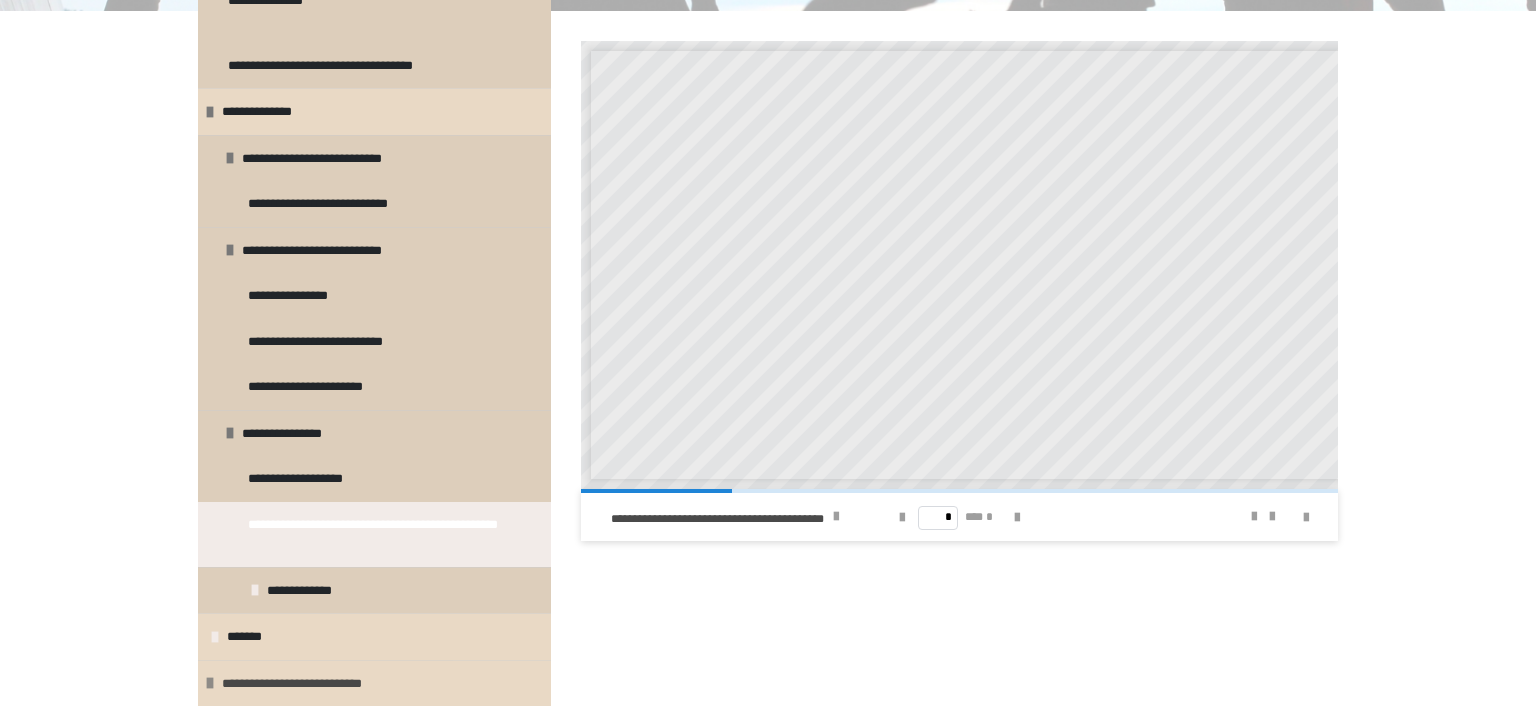 click on "**********" at bounding box center (374, 683) 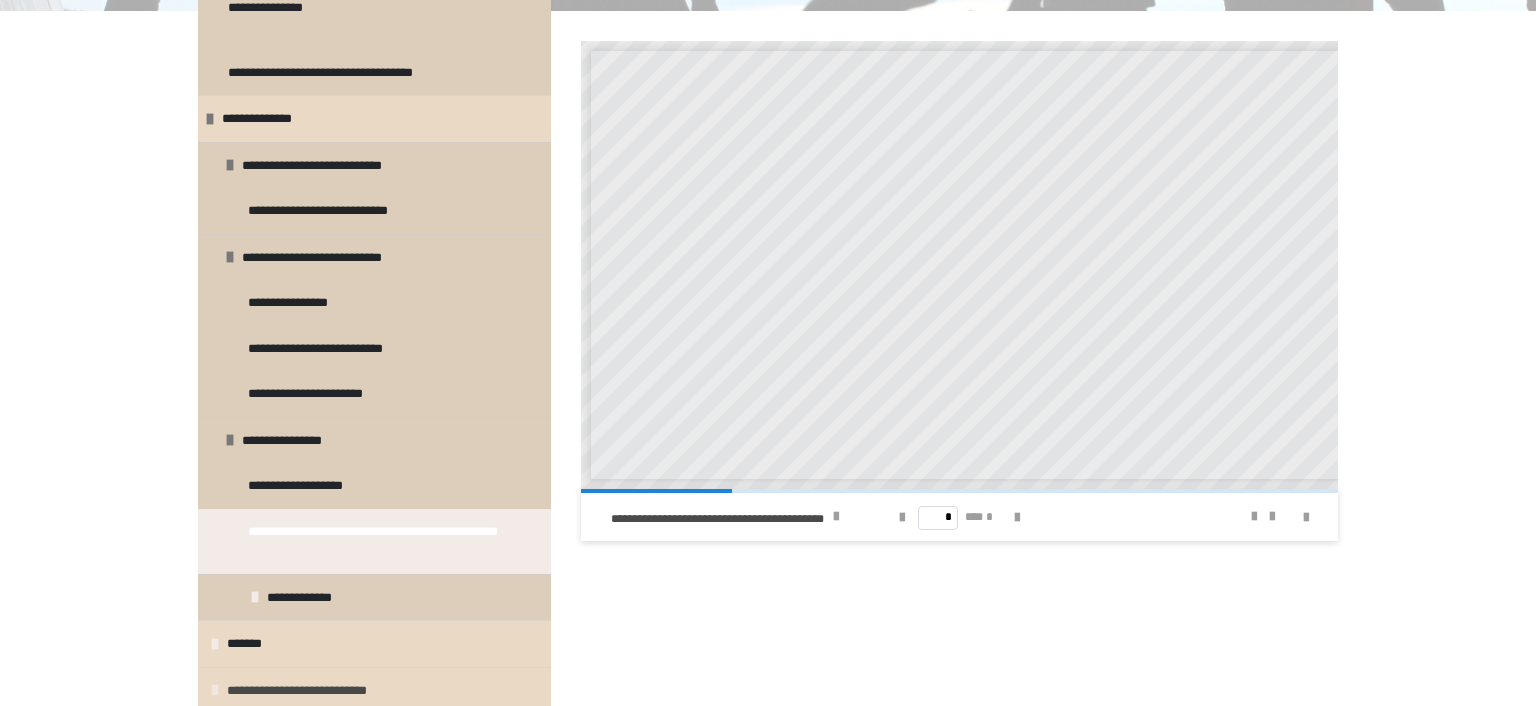 scroll, scrollTop: 431, scrollLeft: 0, axis: vertical 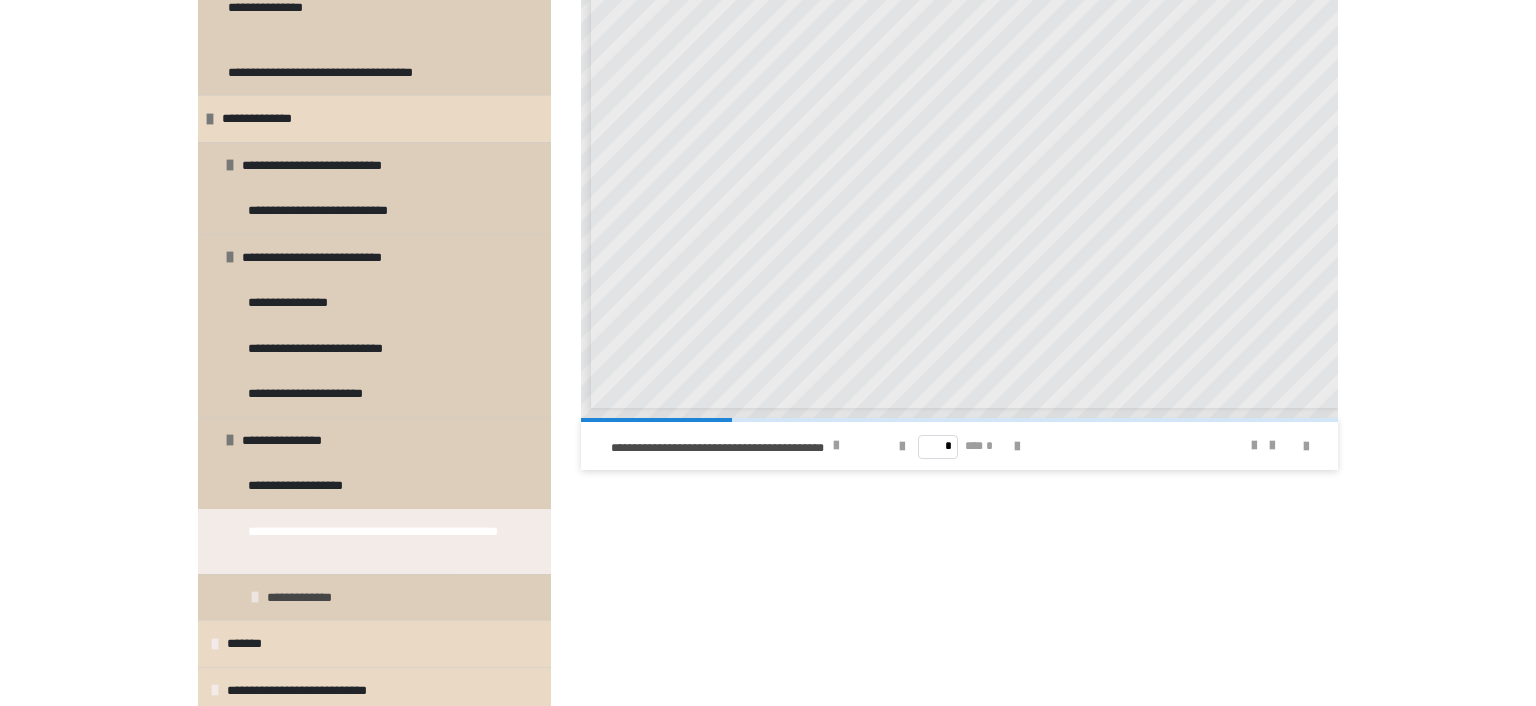 click at bounding box center [255, 597] 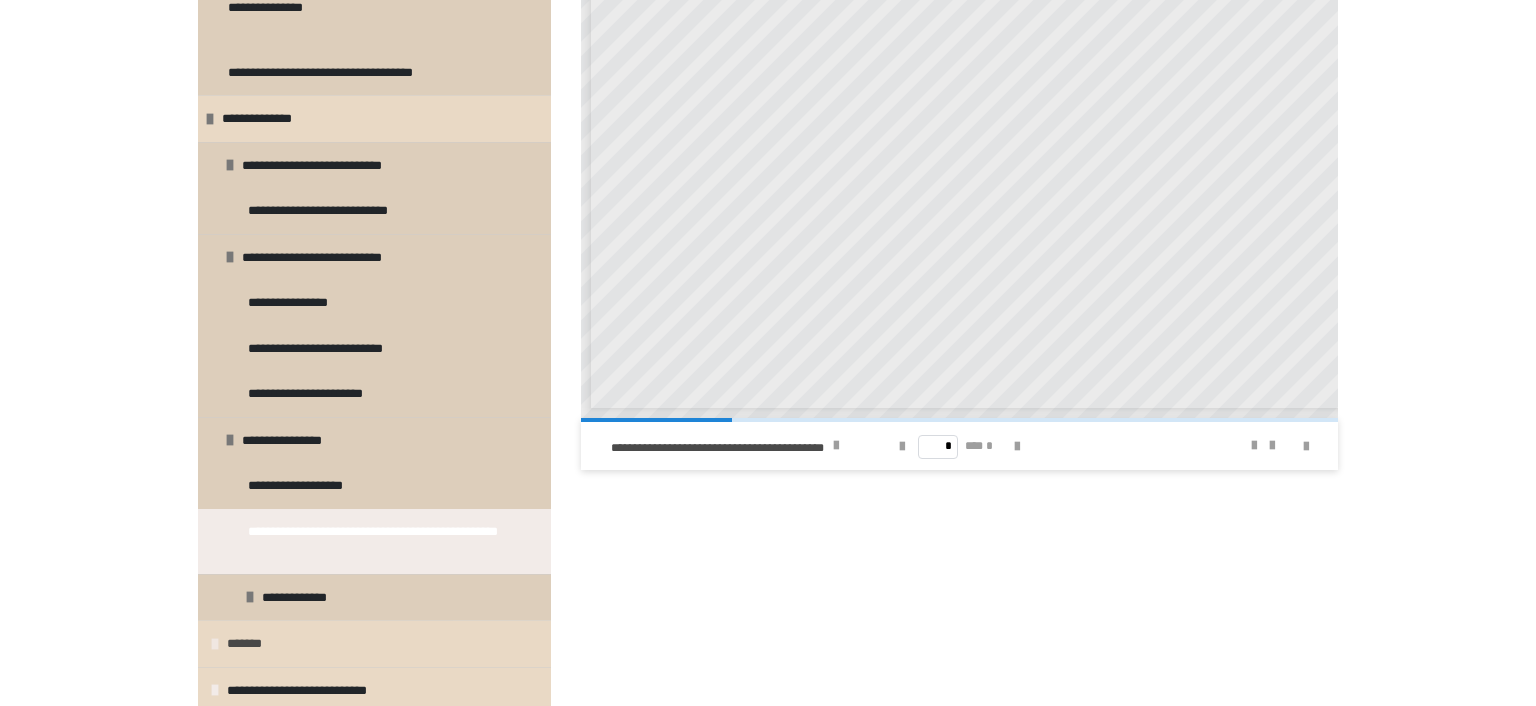 click on "*******" at bounding box center [374, 643] 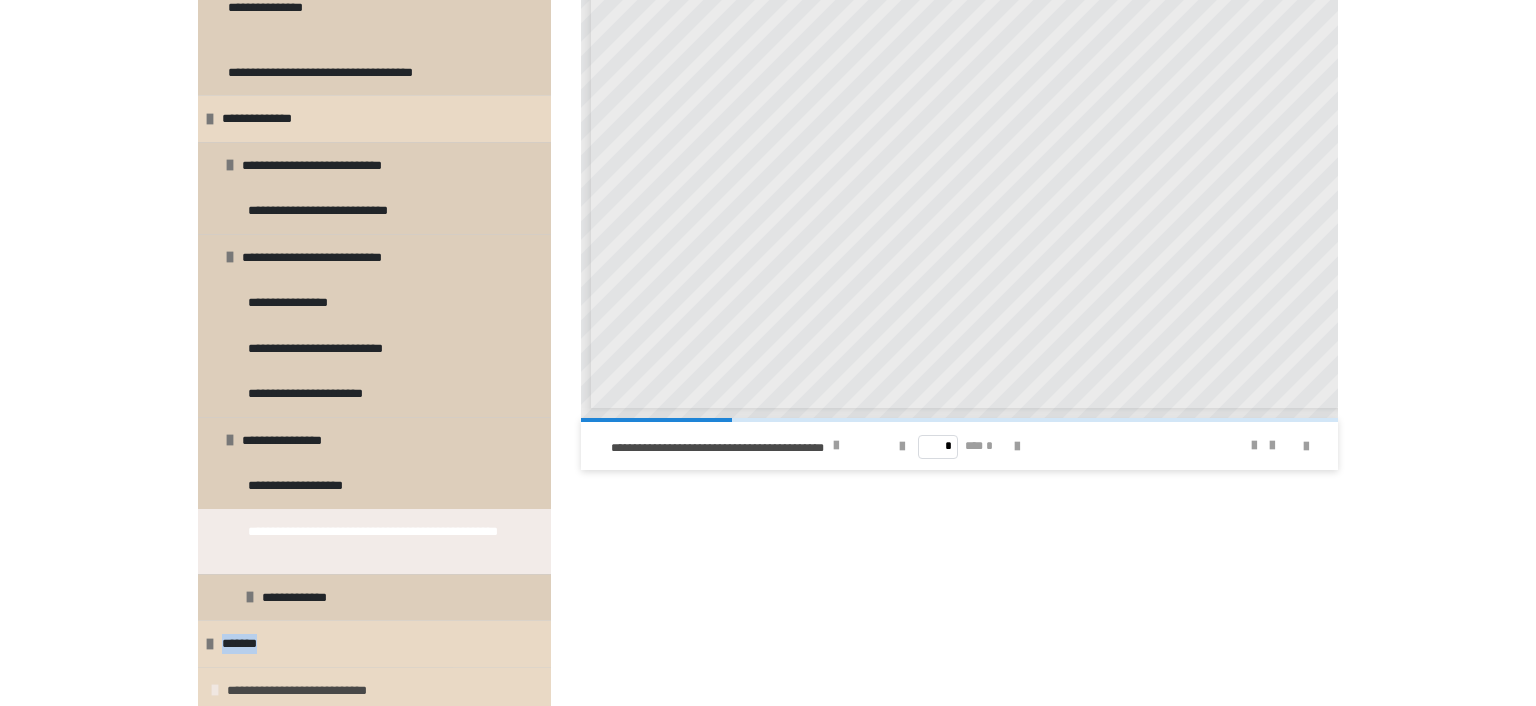 drag, startPoint x: 218, startPoint y: 631, endPoint x: 218, endPoint y: 691, distance: 60 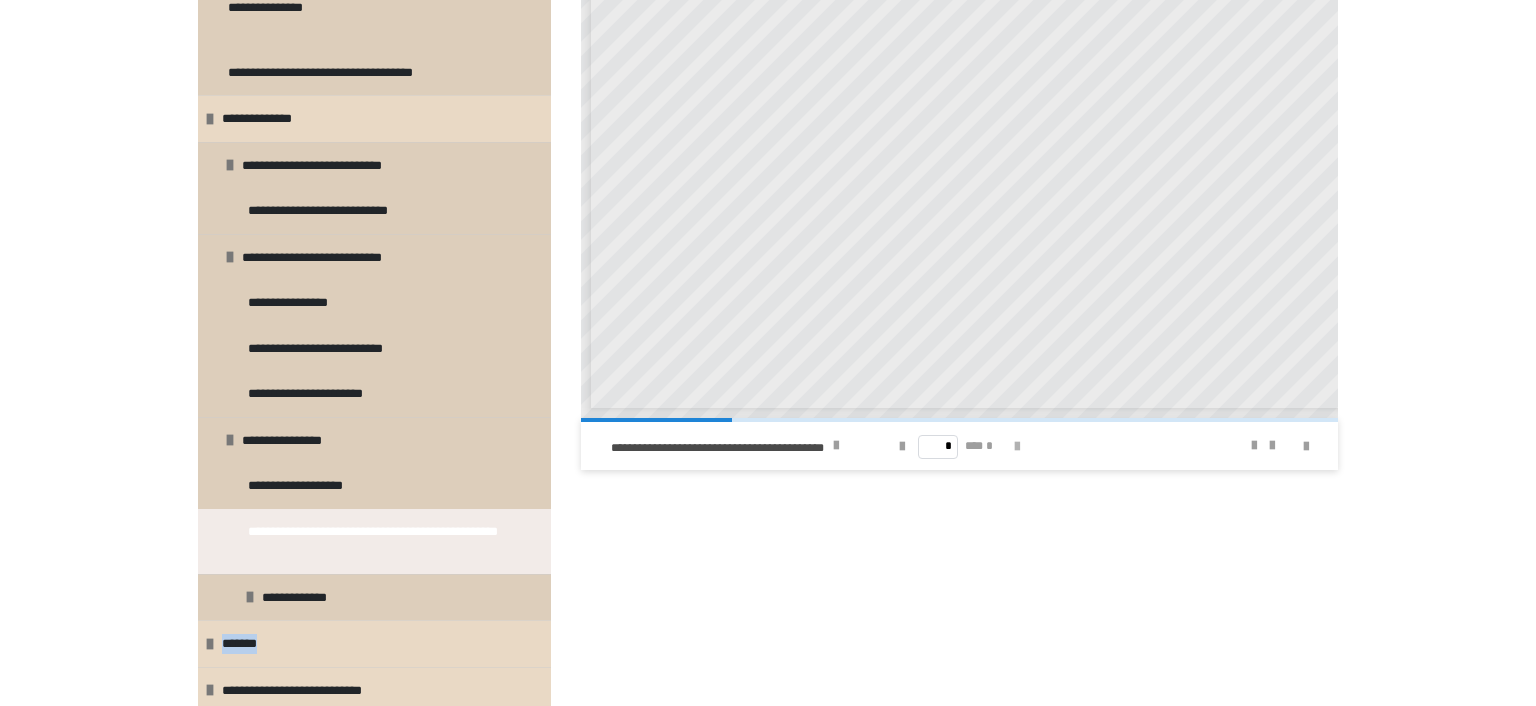 click at bounding box center [1017, 447] 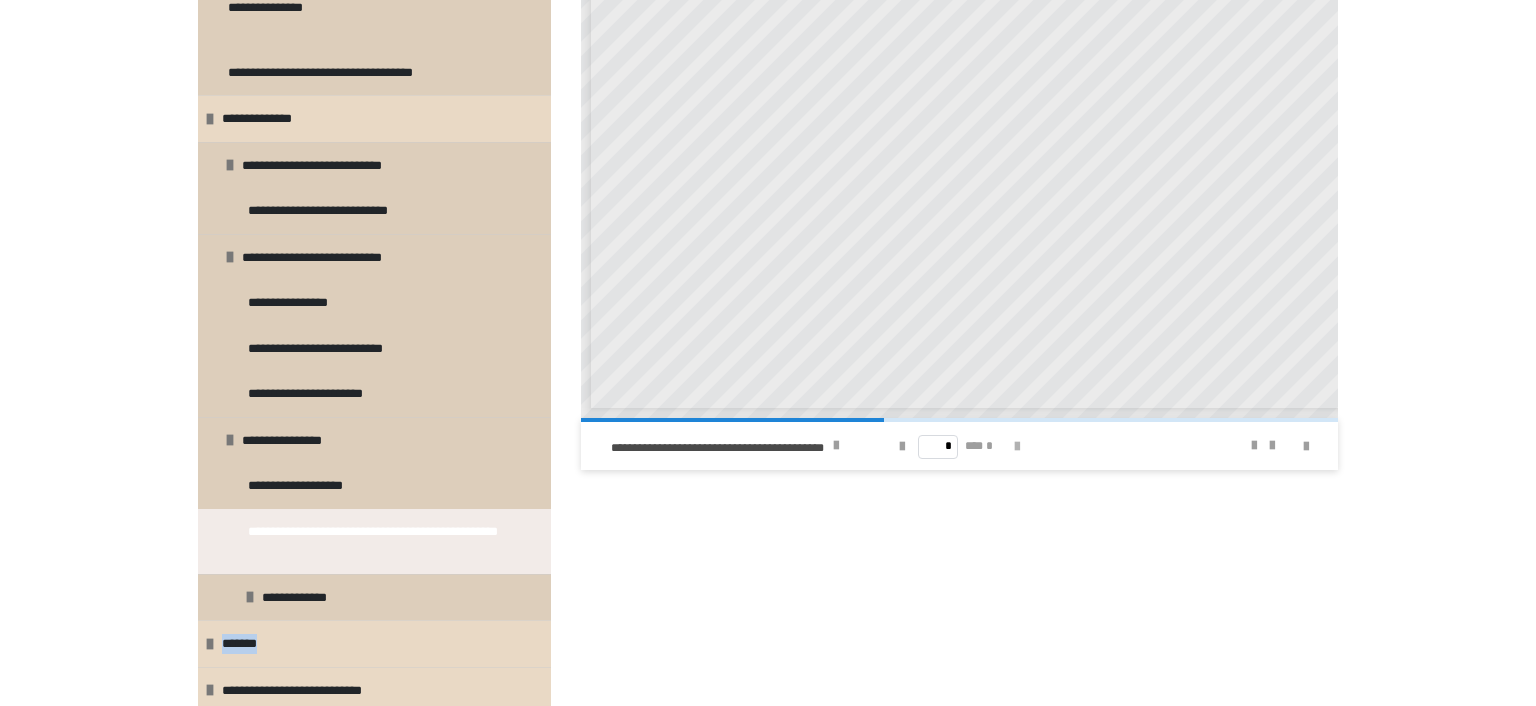 click at bounding box center (1017, 447) 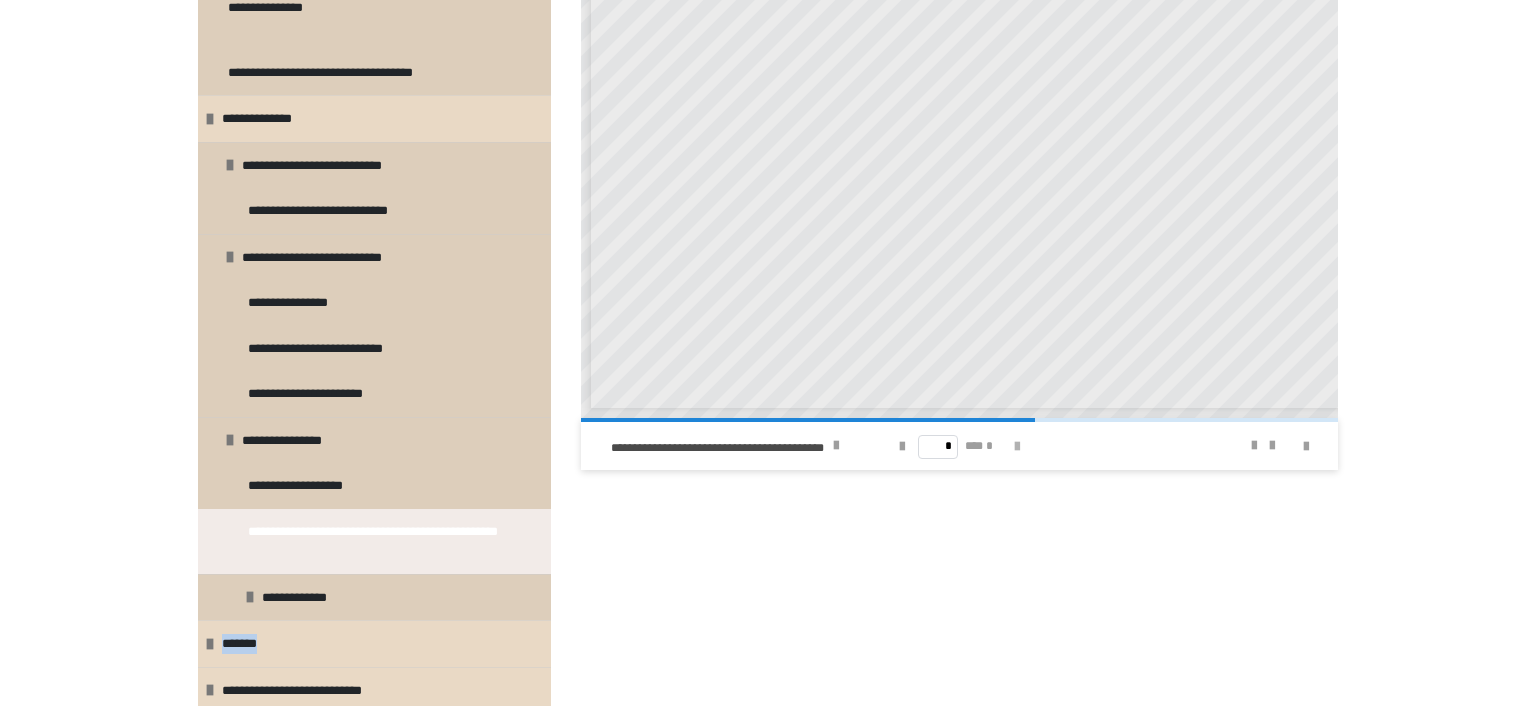 click at bounding box center (1017, 447) 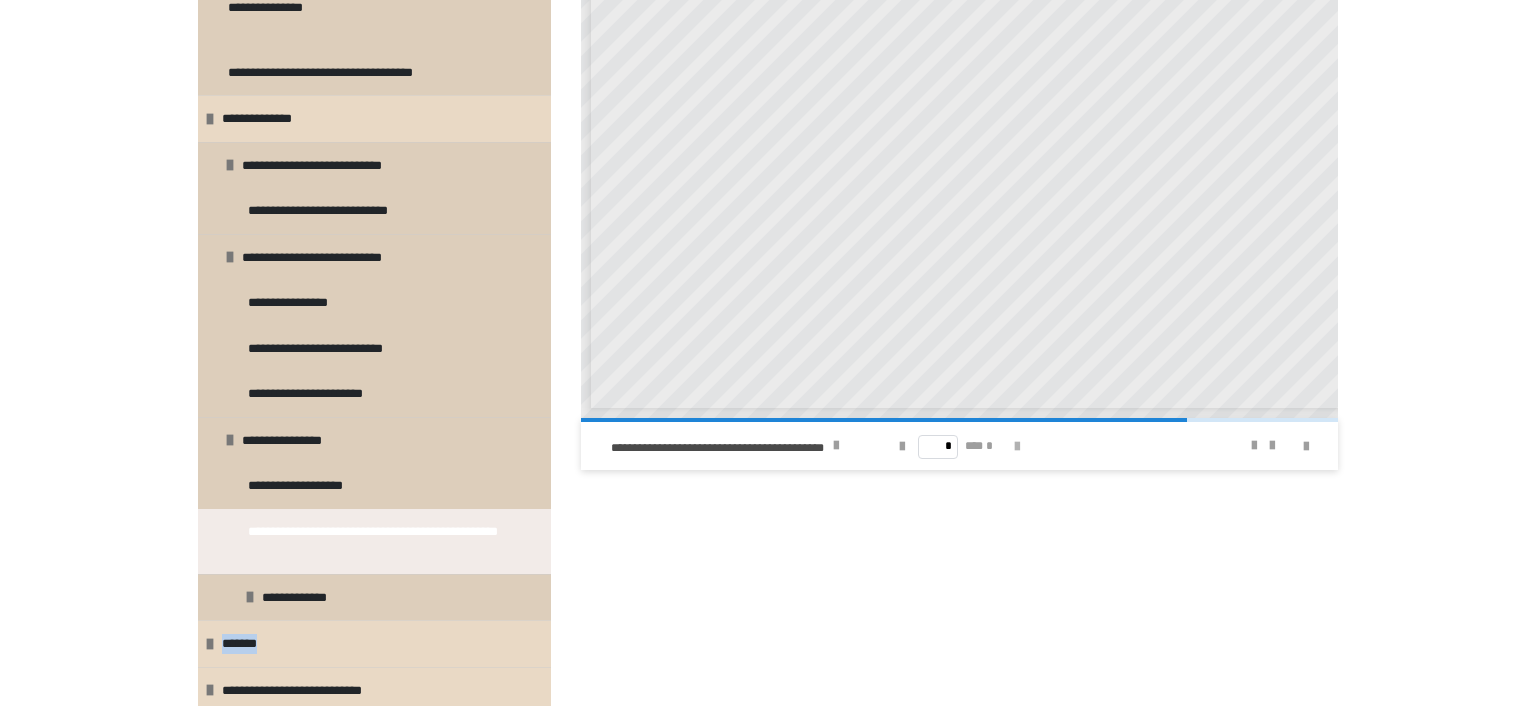 click at bounding box center [1017, 447] 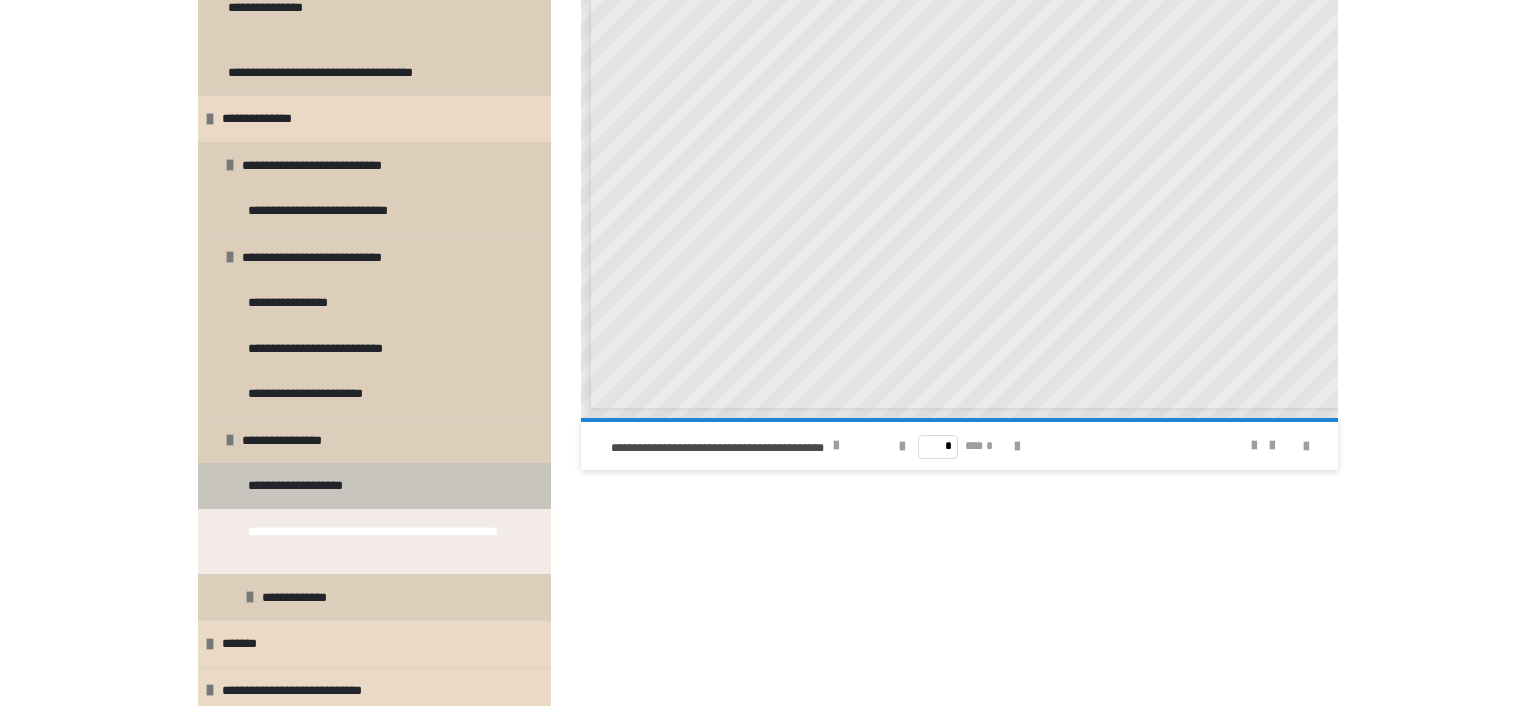 click on "**********" at bounding box center (310, 486) 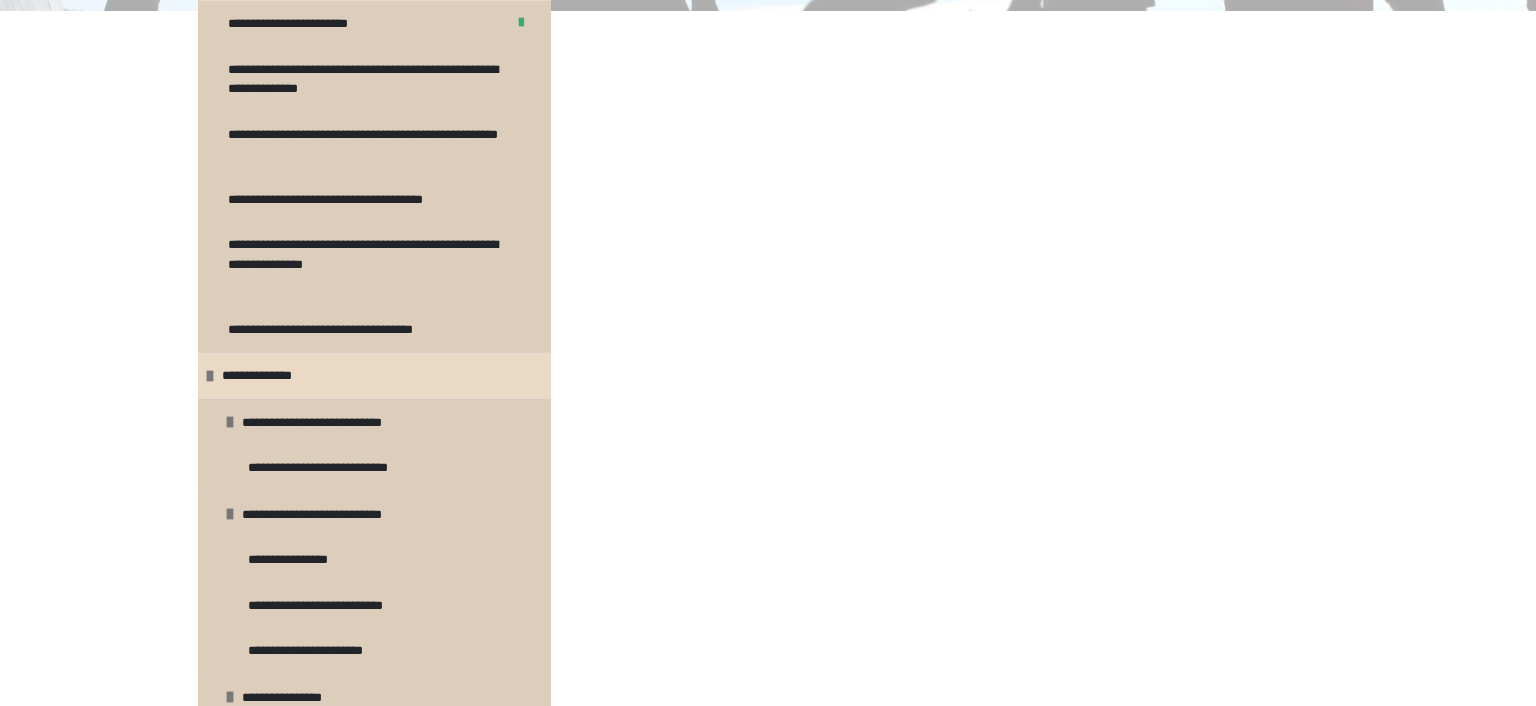 scroll, scrollTop: 750, scrollLeft: 0, axis: vertical 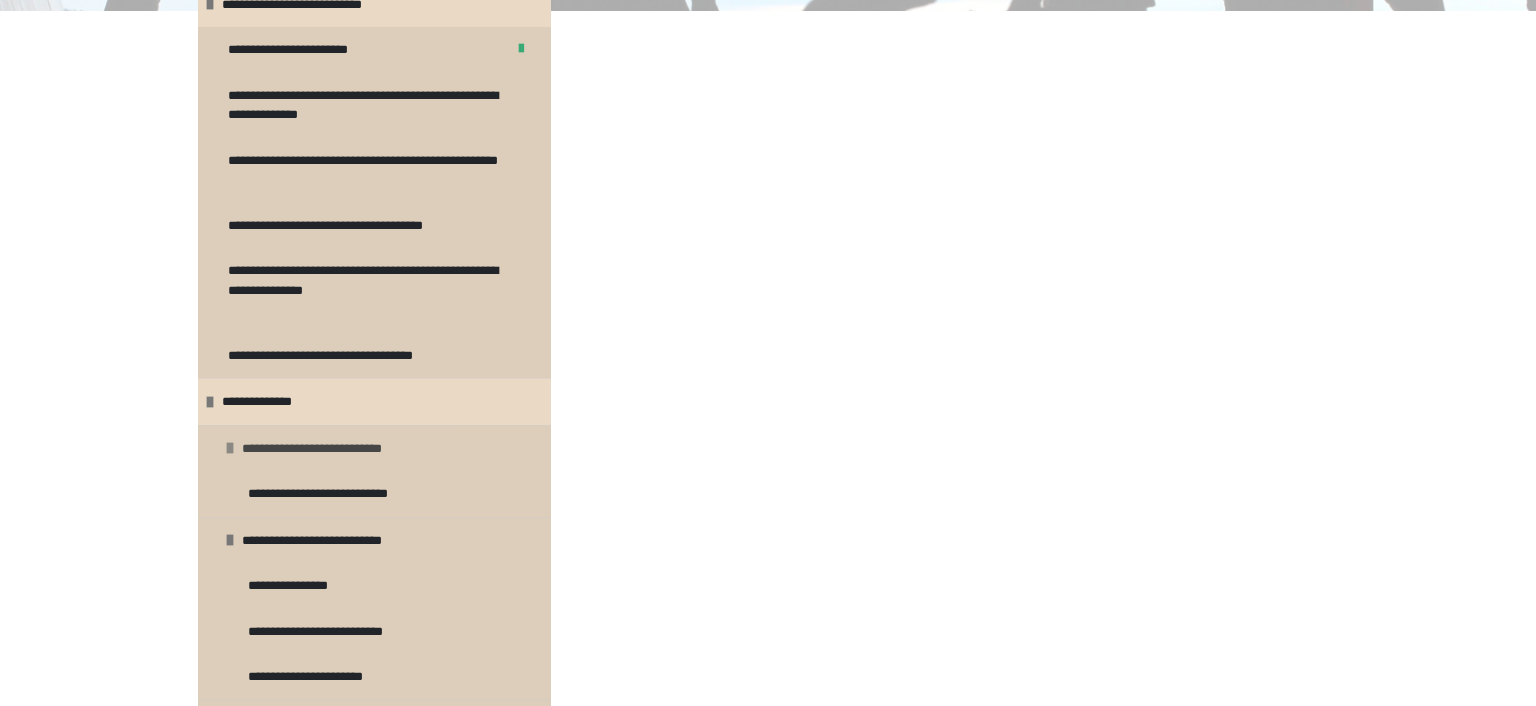 click on "**********" at bounding box center [346, 449] 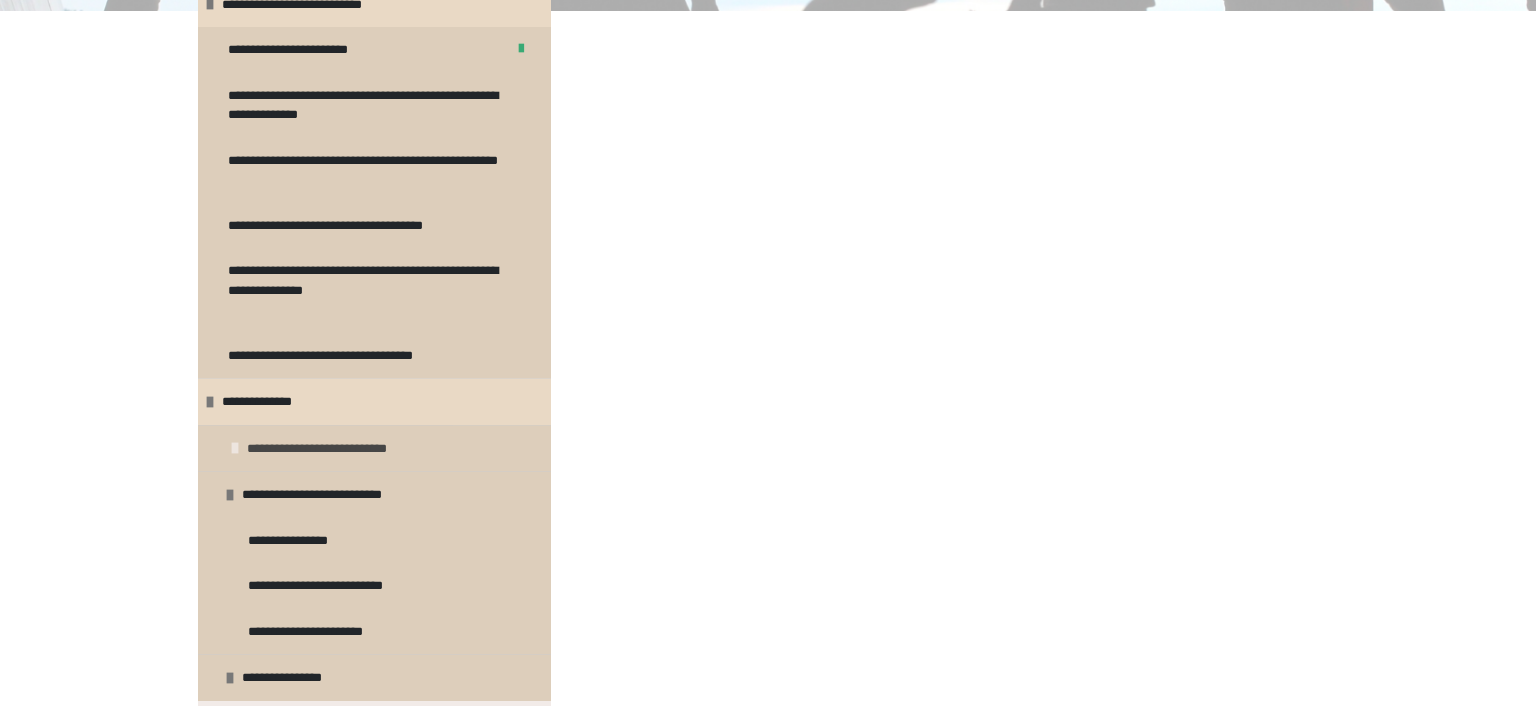 click on "**********" at bounding box center (351, 449) 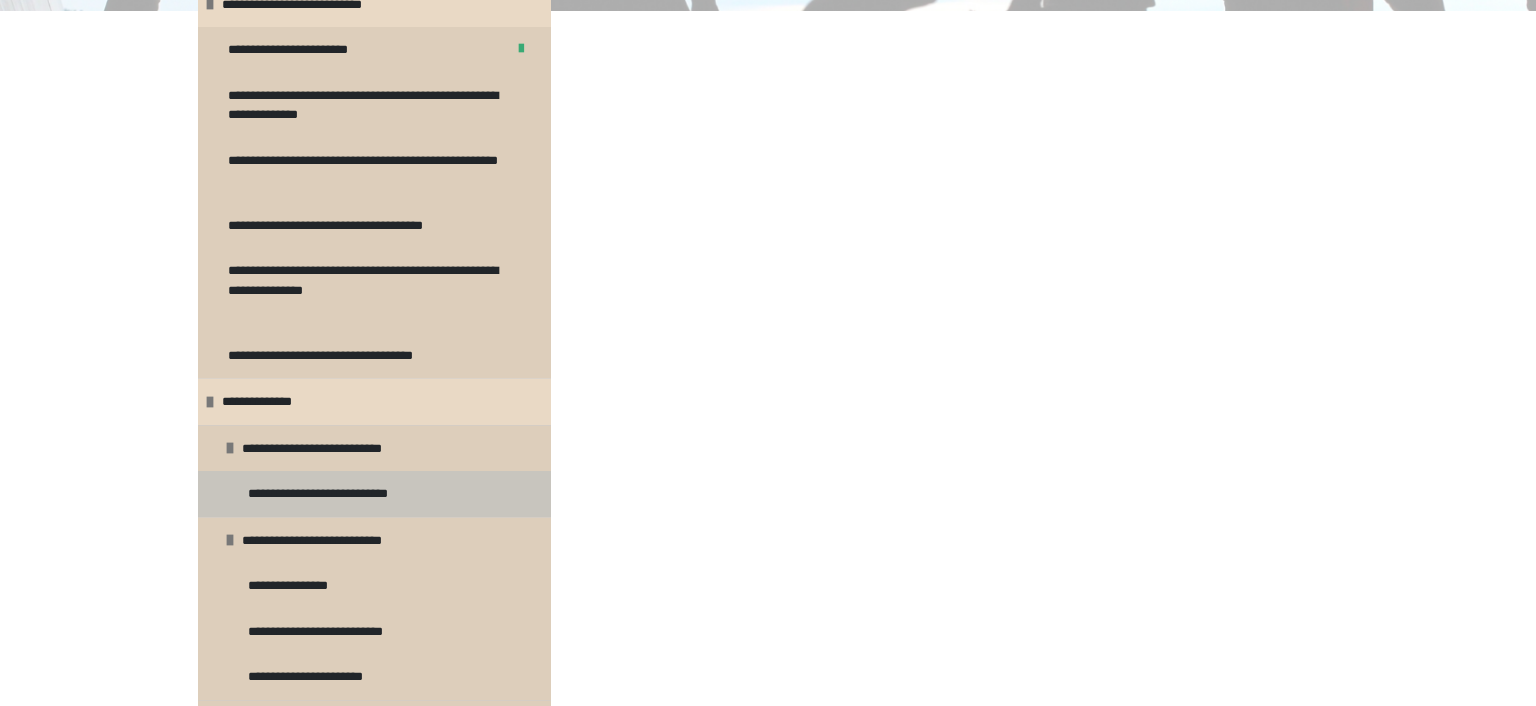 click on "**********" at bounding box center (352, 494) 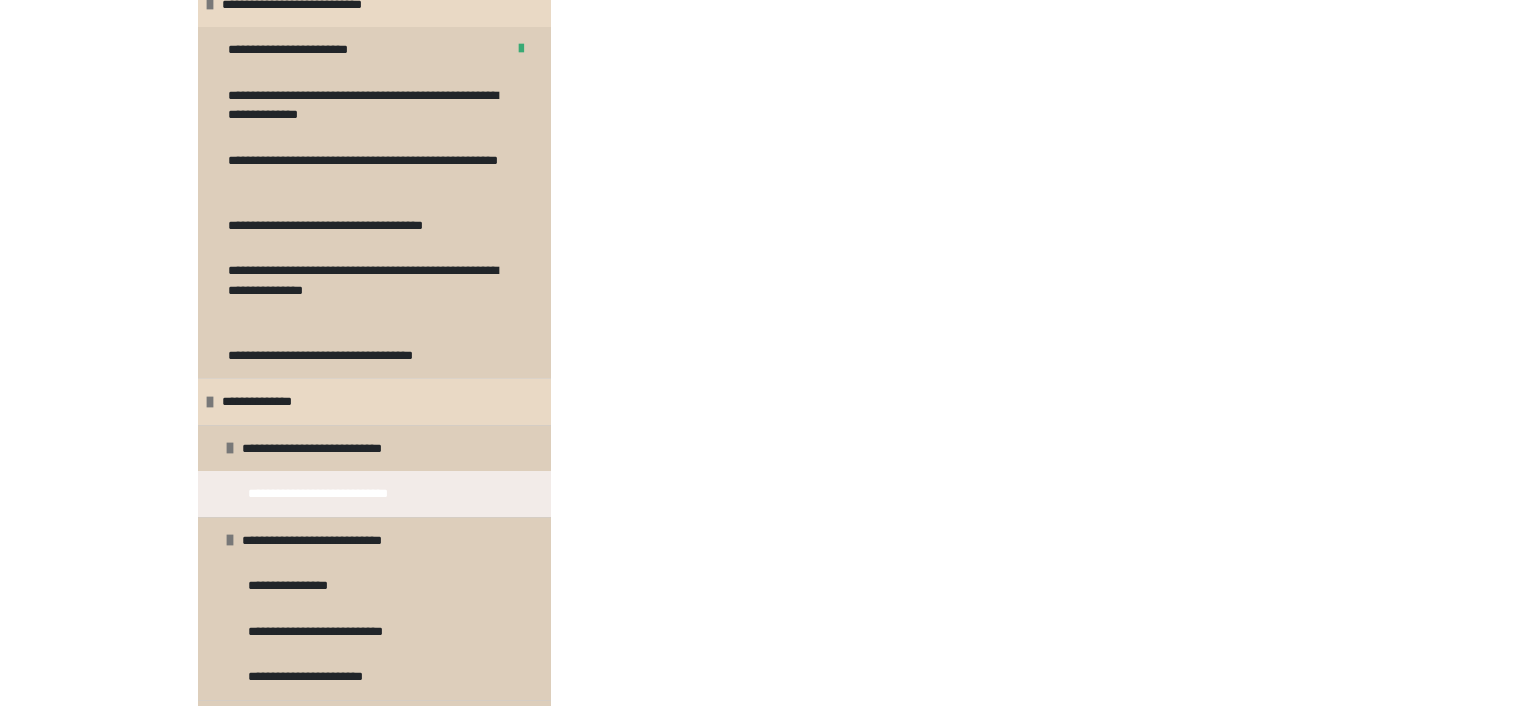 scroll, scrollTop: 1611, scrollLeft: 0, axis: vertical 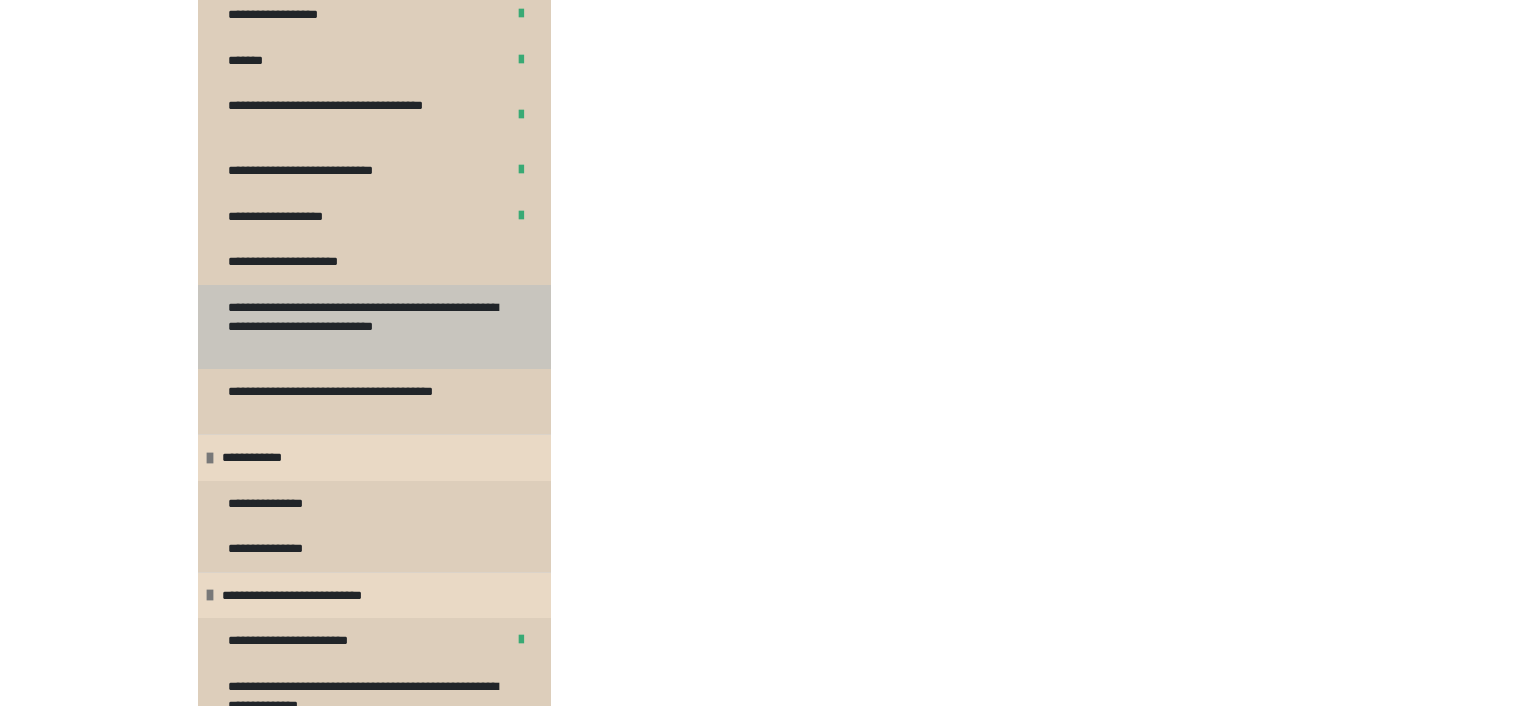 click on "**********" at bounding box center (366, 327) 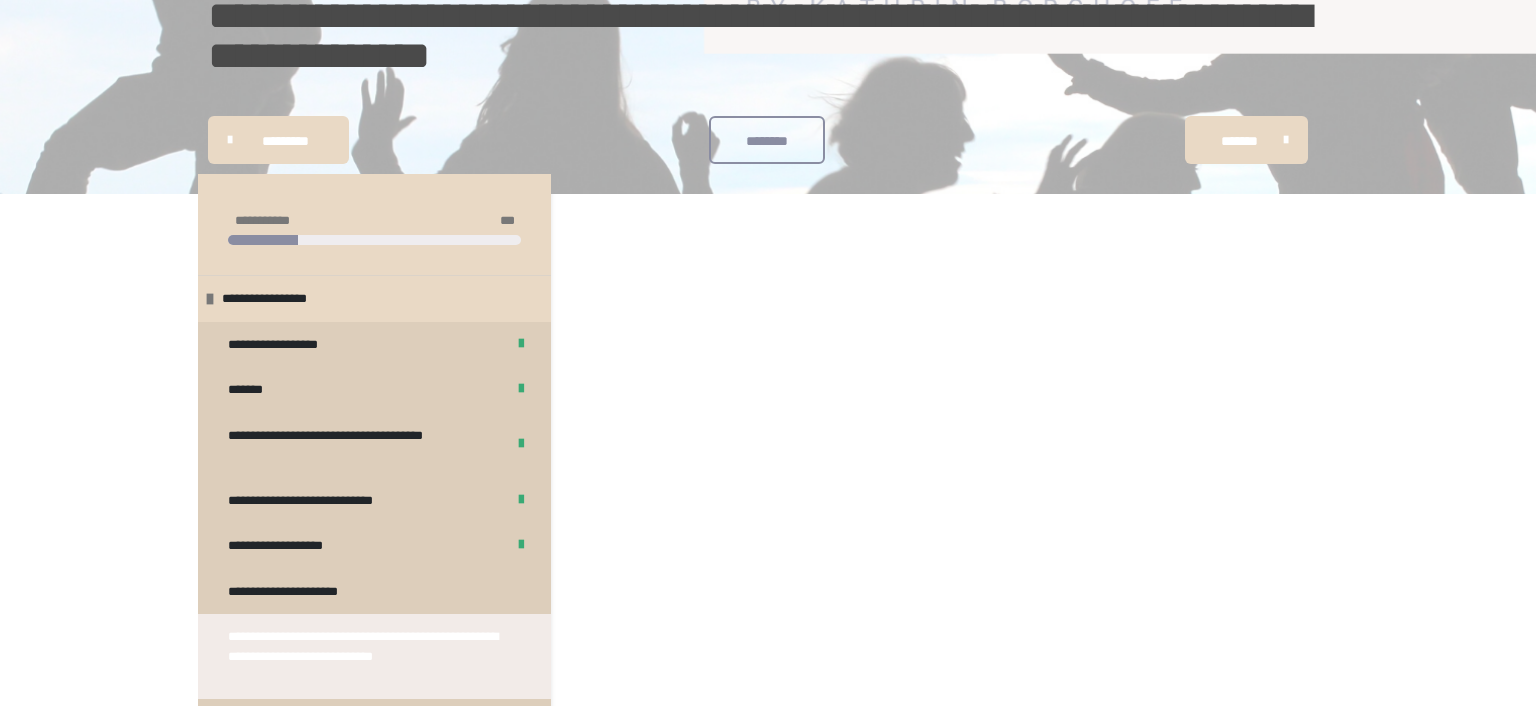 scroll, scrollTop: 508, scrollLeft: 0, axis: vertical 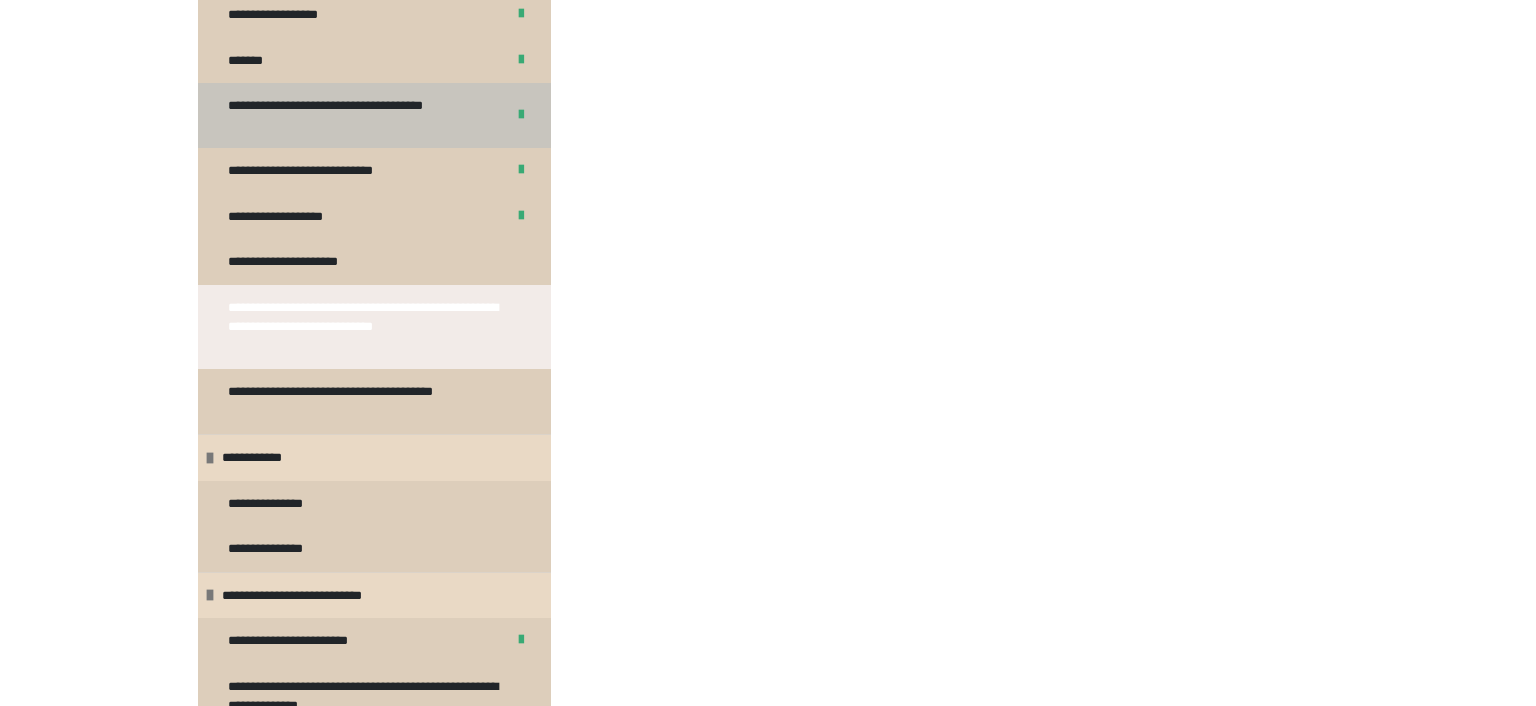 click on "**********" at bounding box center (358, 115) 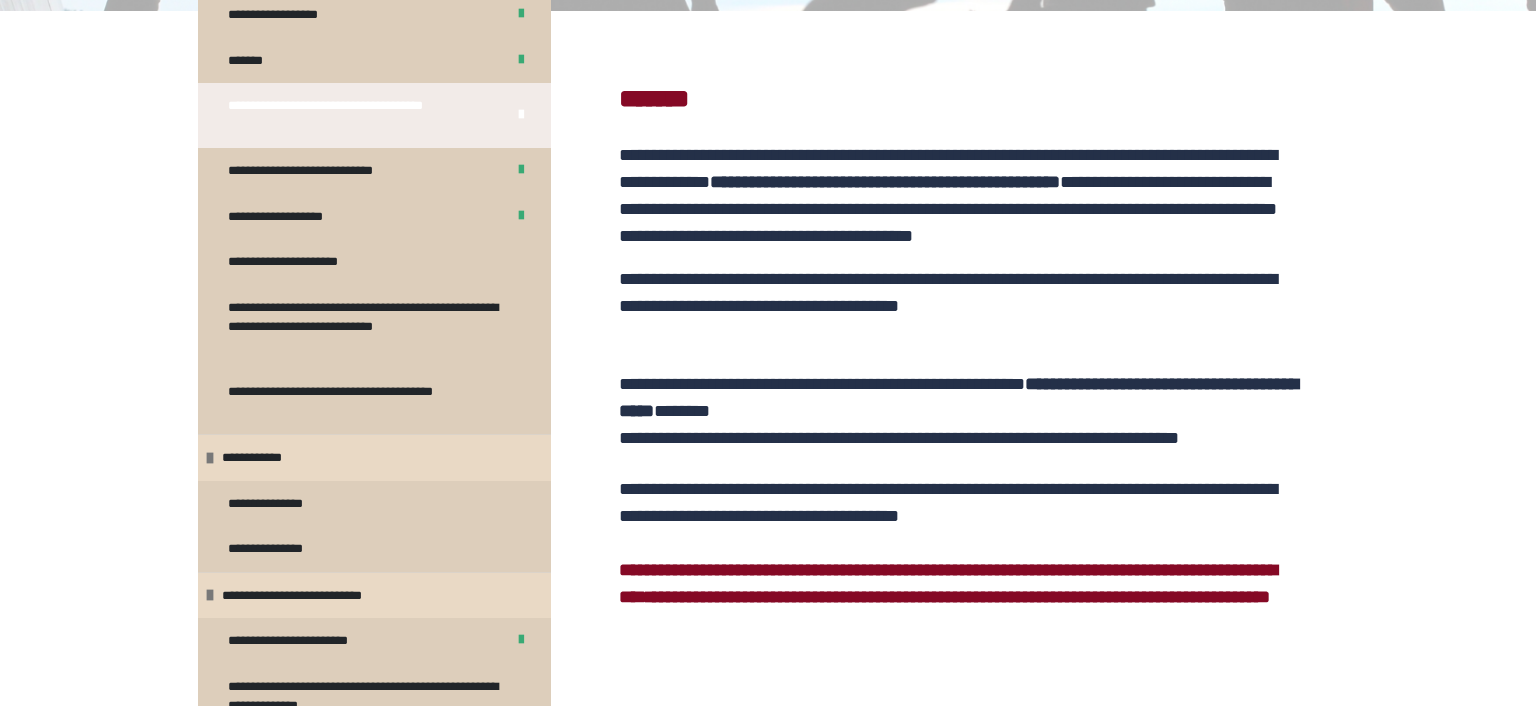 scroll, scrollTop: 519, scrollLeft: 0, axis: vertical 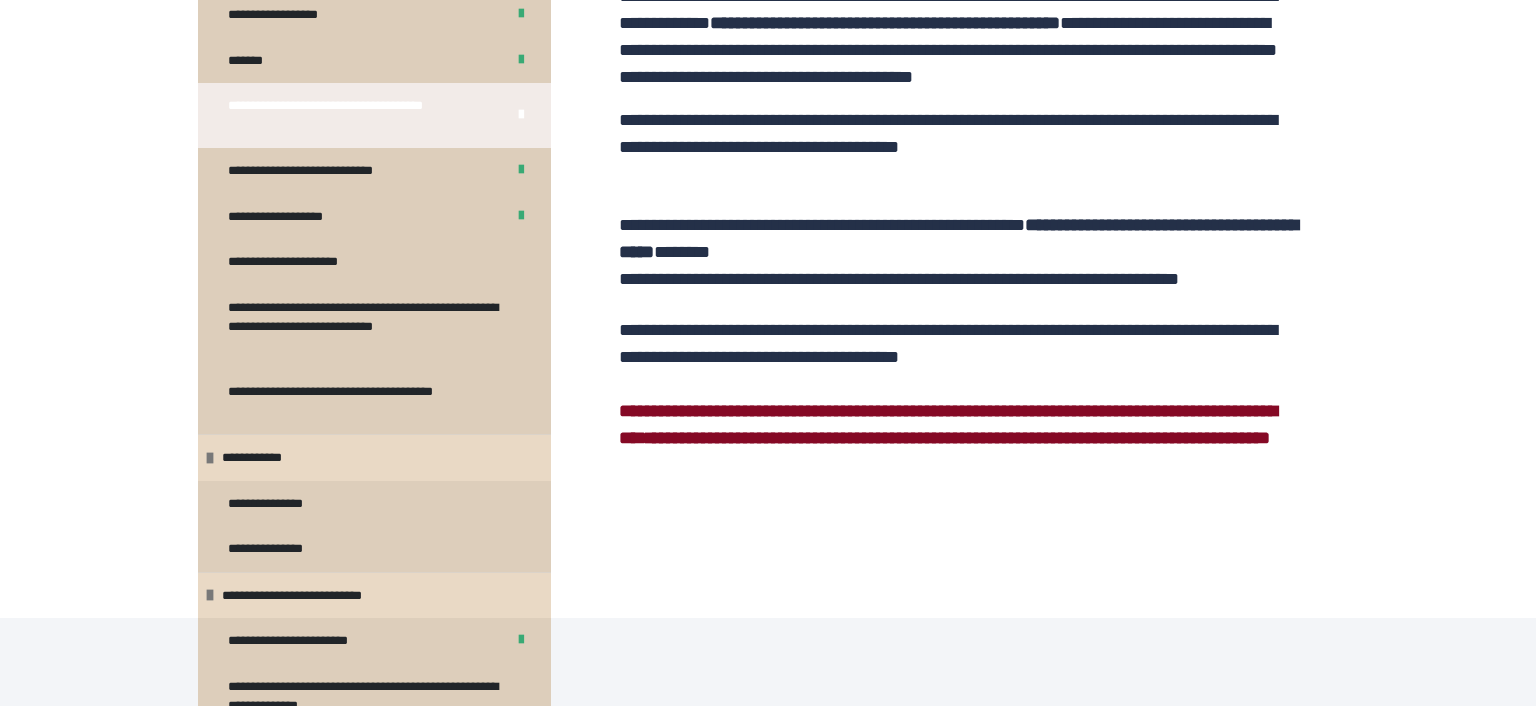 click on "[CREDIT_CARD_NUMBER]" at bounding box center [948, 133] 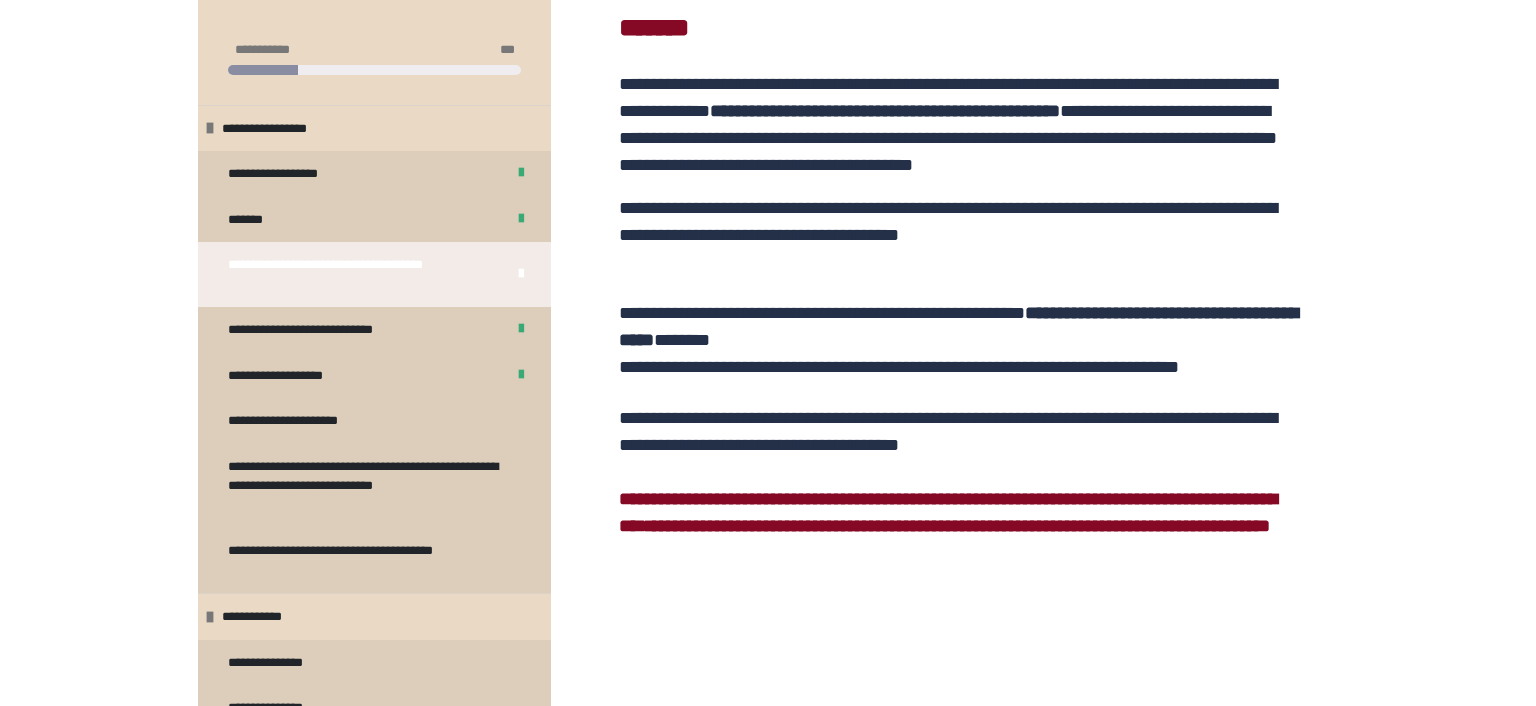 scroll, scrollTop: 519, scrollLeft: 0, axis: vertical 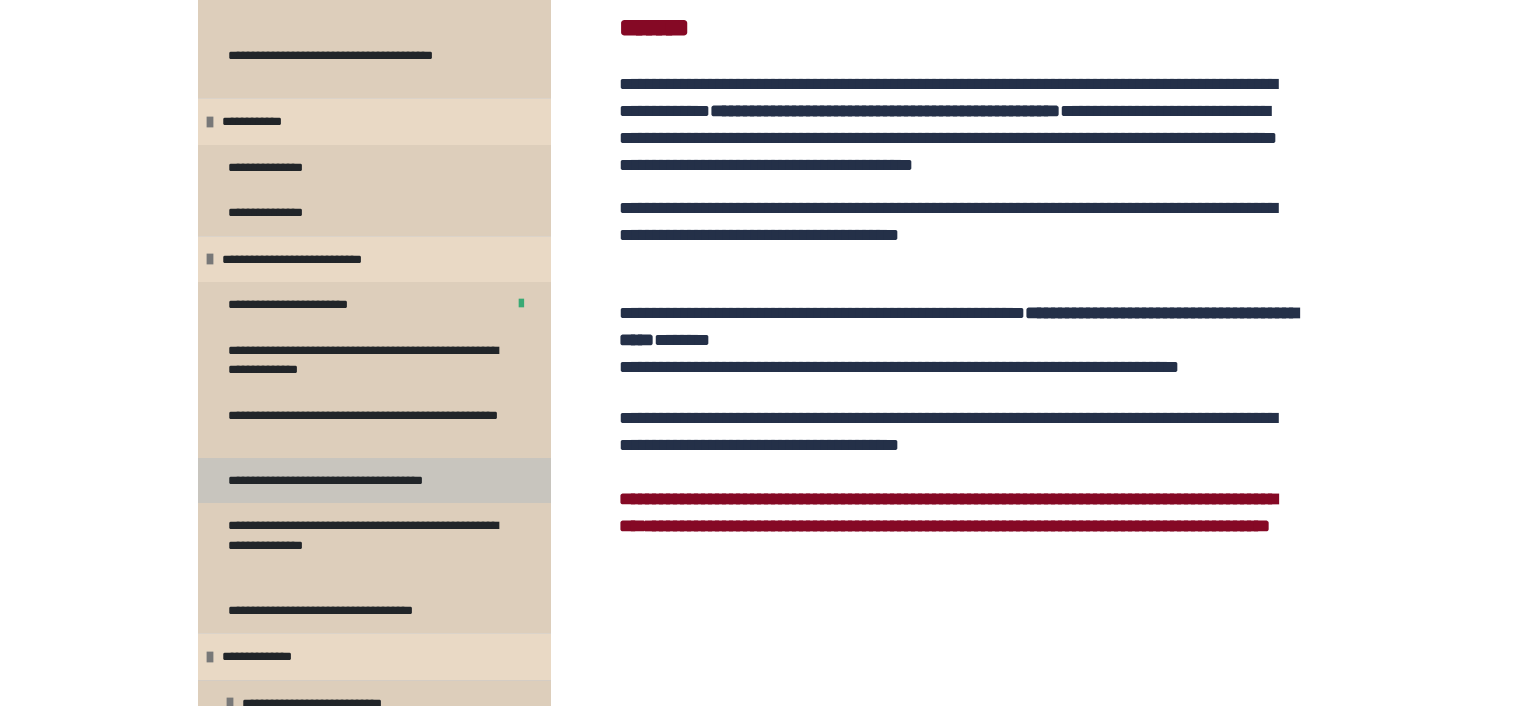 click on "**********" at bounding box center [346, 481] 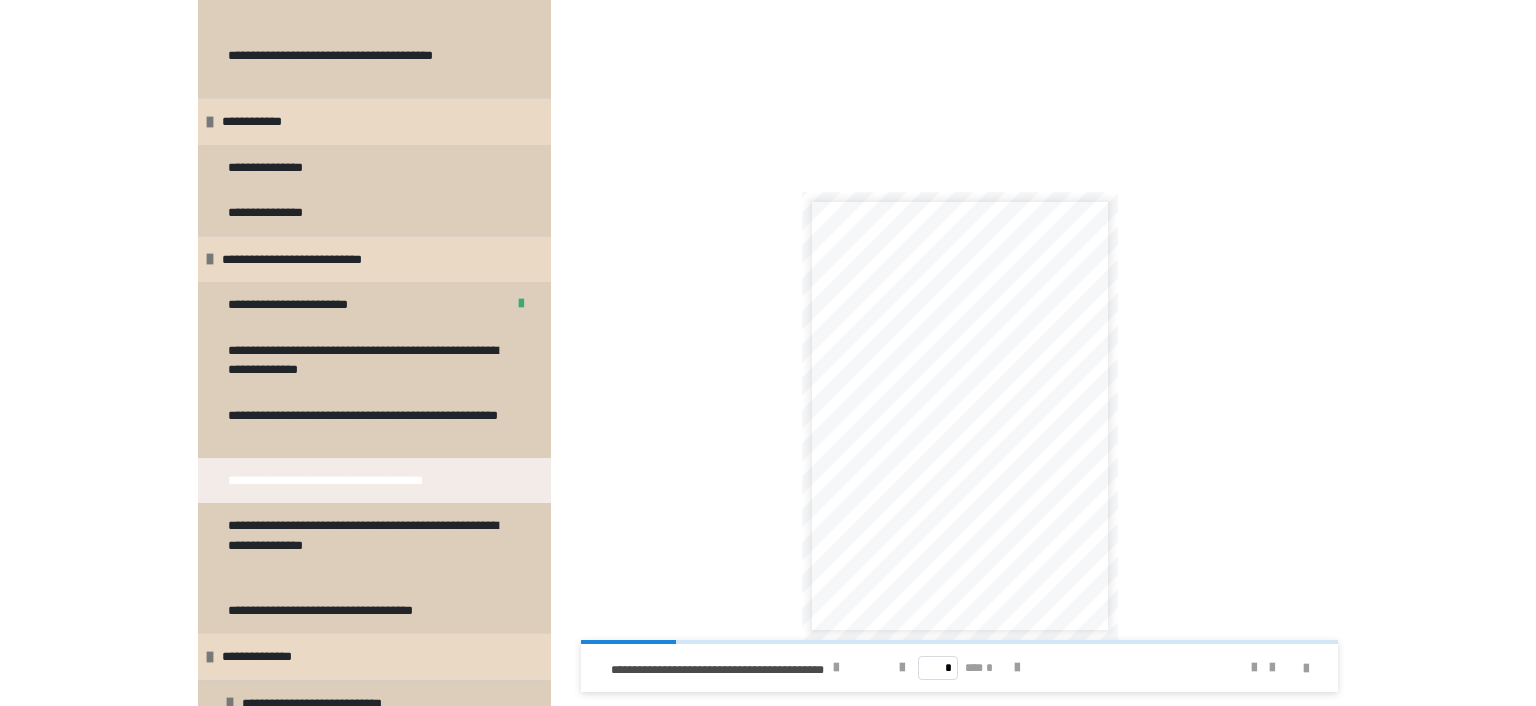 scroll, scrollTop: 1377, scrollLeft: 0, axis: vertical 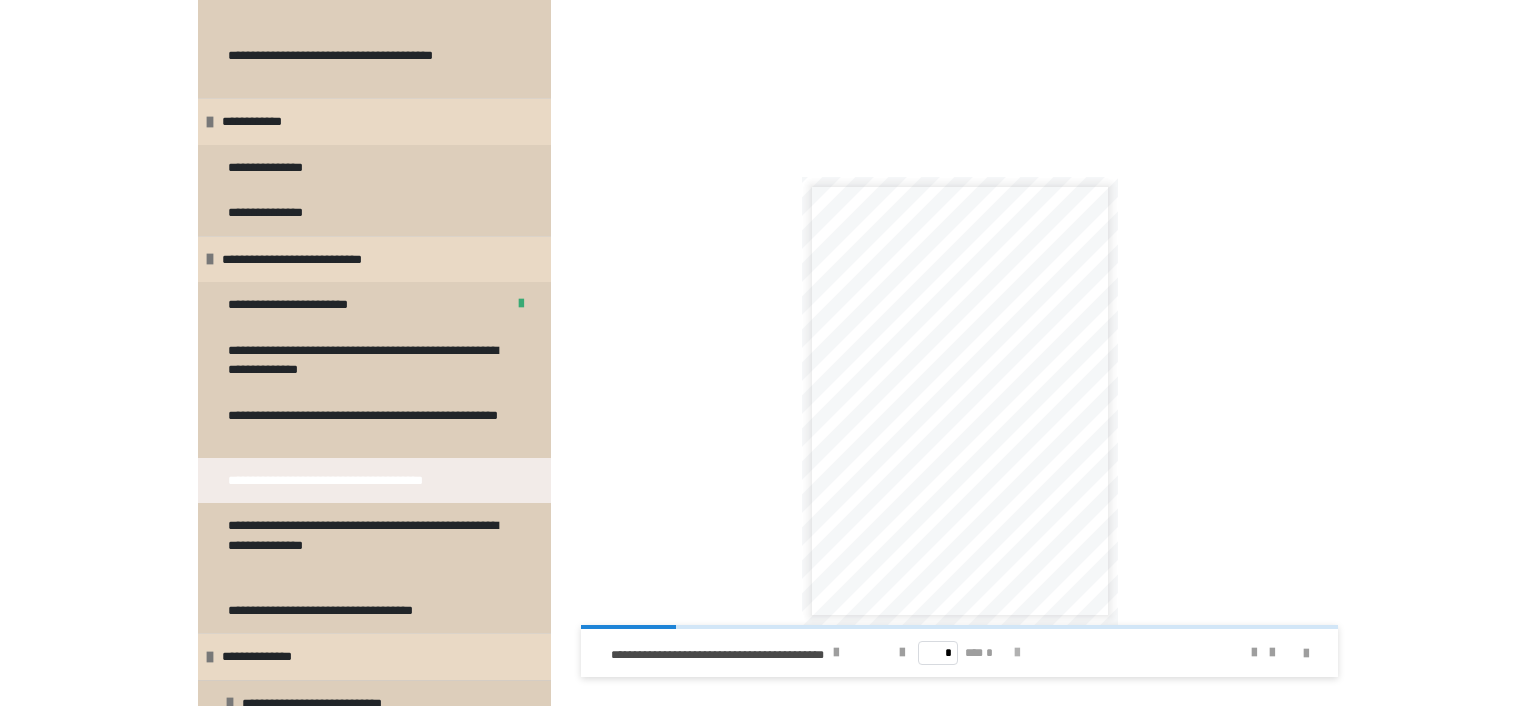 click at bounding box center [1017, 653] 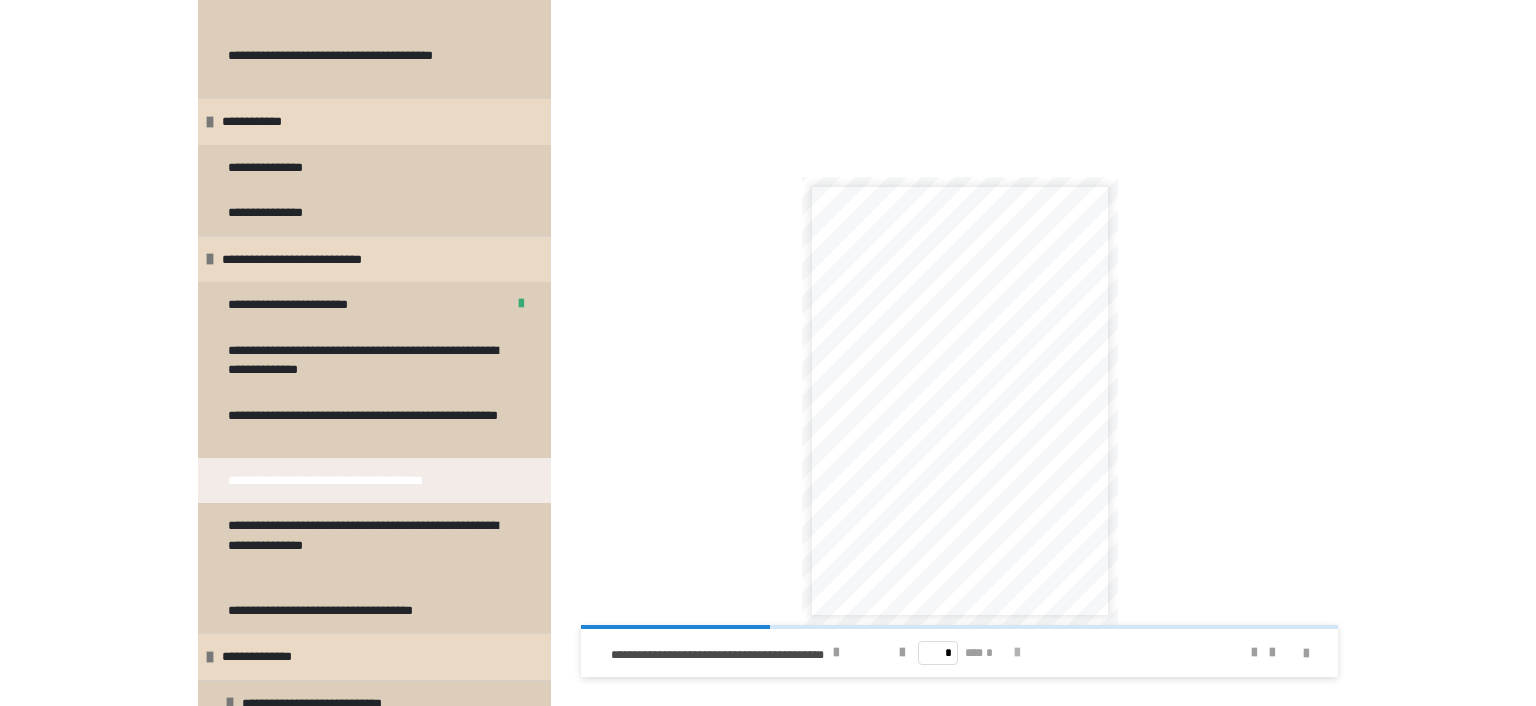 click at bounding box center [1017, 653] 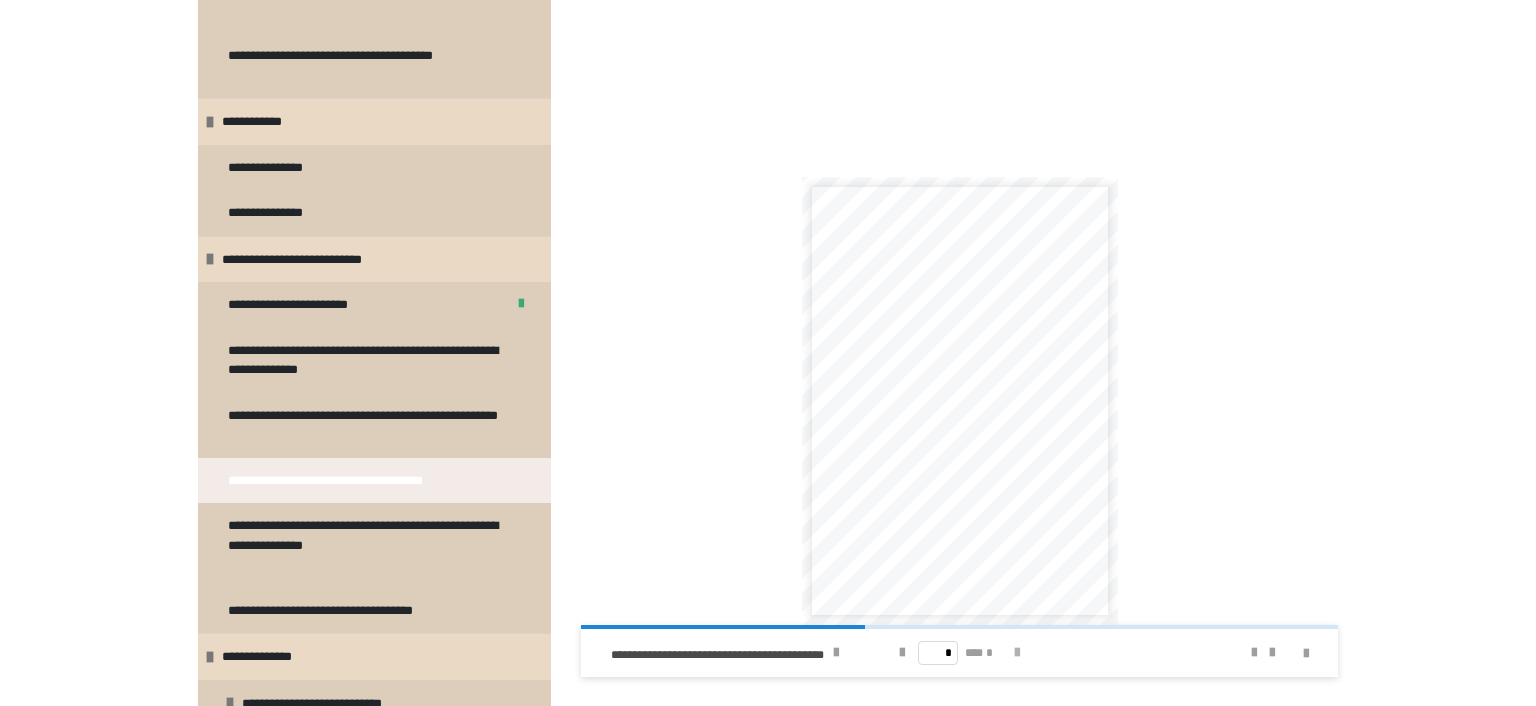 click at bounding box center [1017, 653] 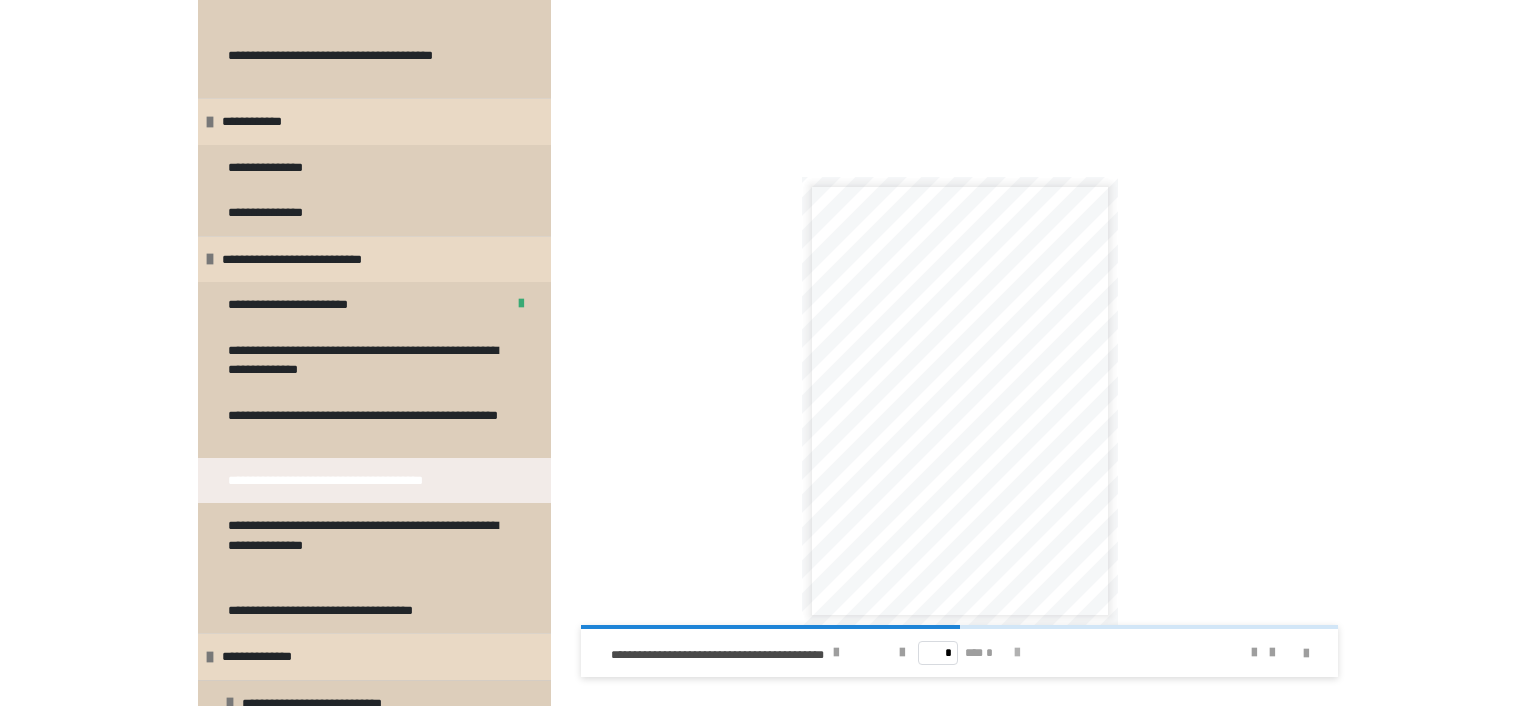 click at bounding box center (1017, 653) 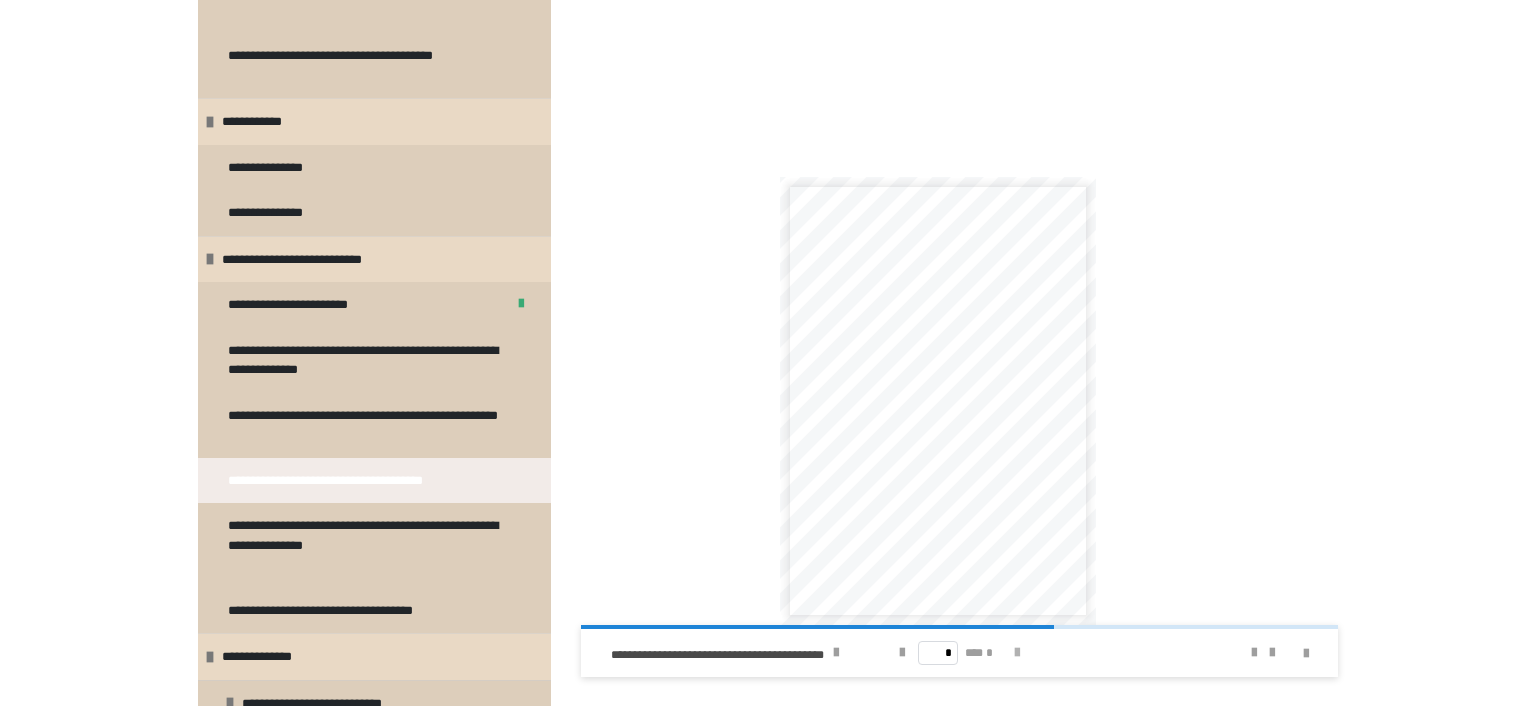 click at bounding box center [1017, 653] 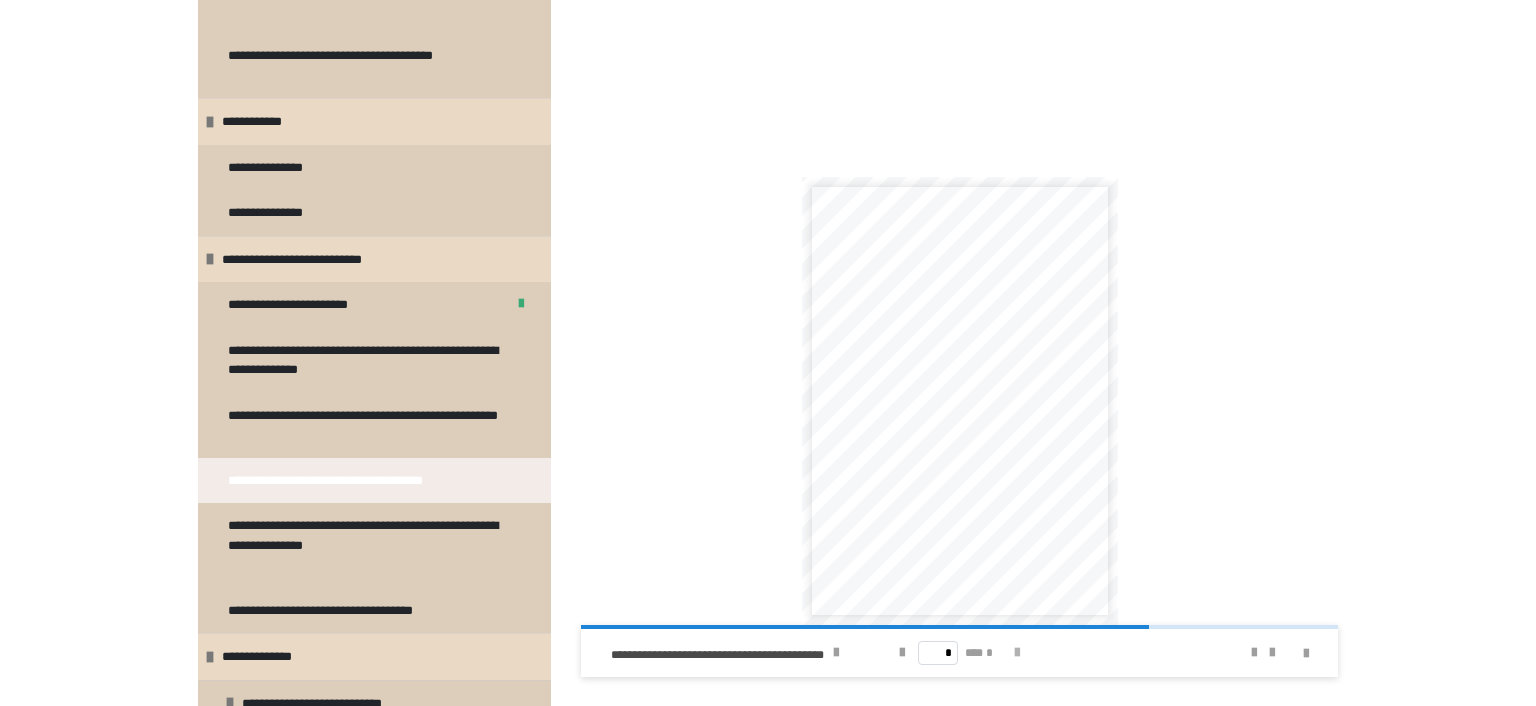 click at bounding box center (1017, 653) 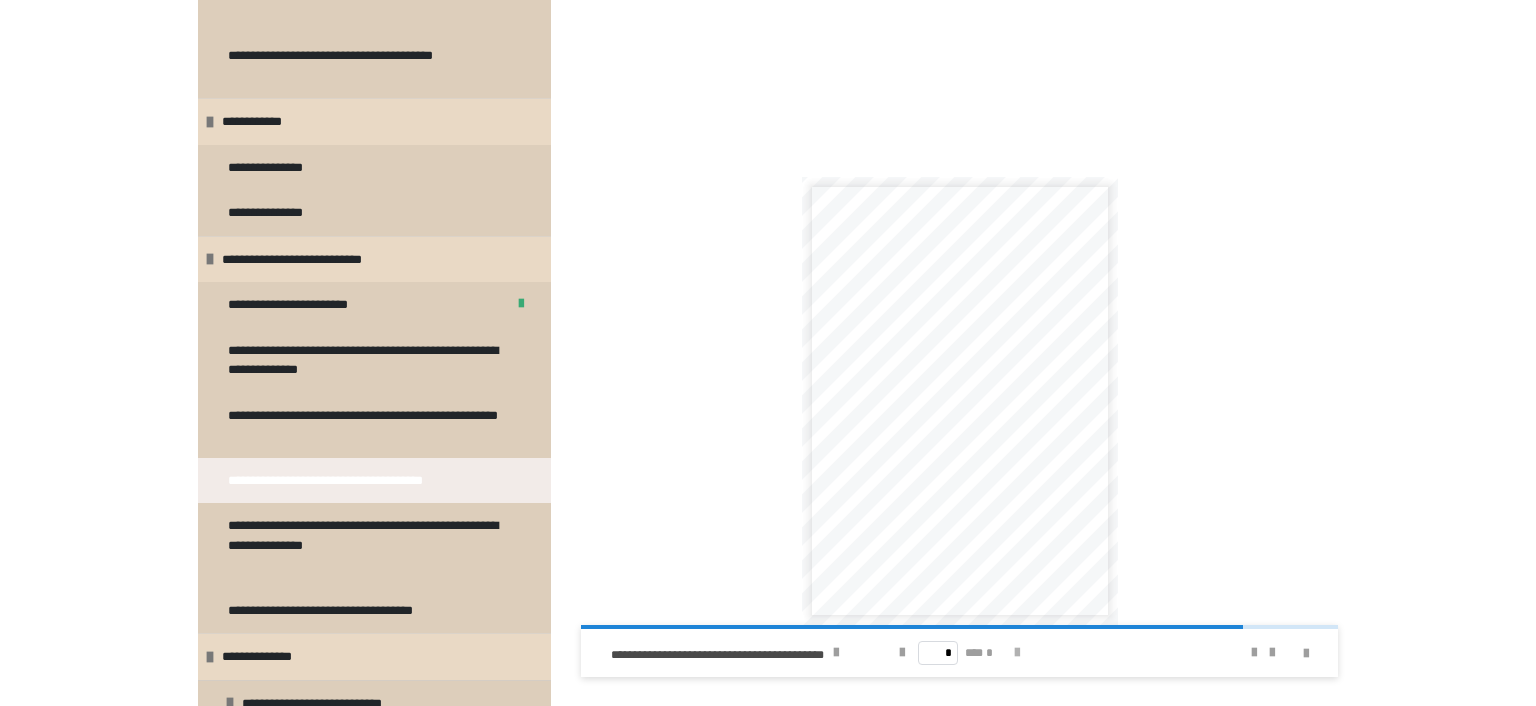 click at bounding box center [1017, 653] 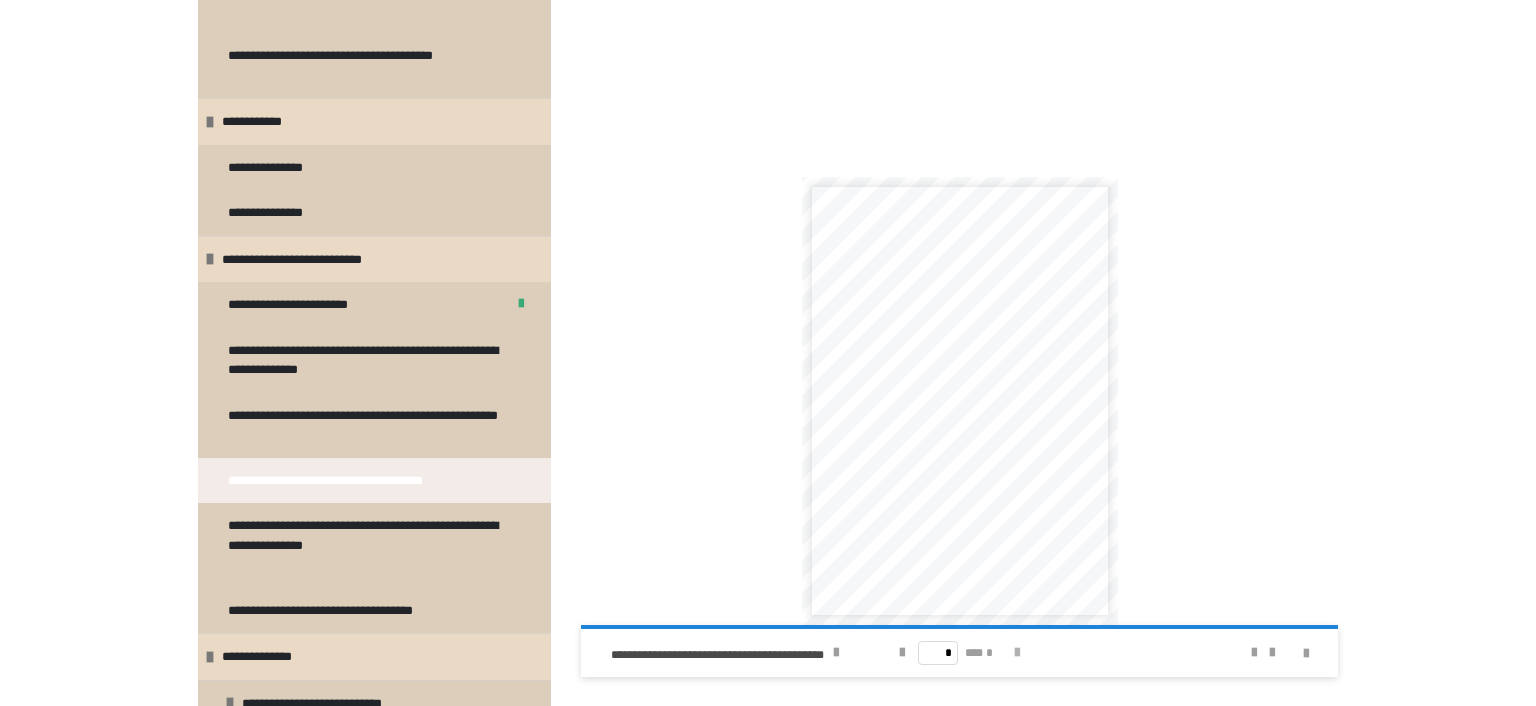 click on "* *** *" at bounding box center [959, 653] 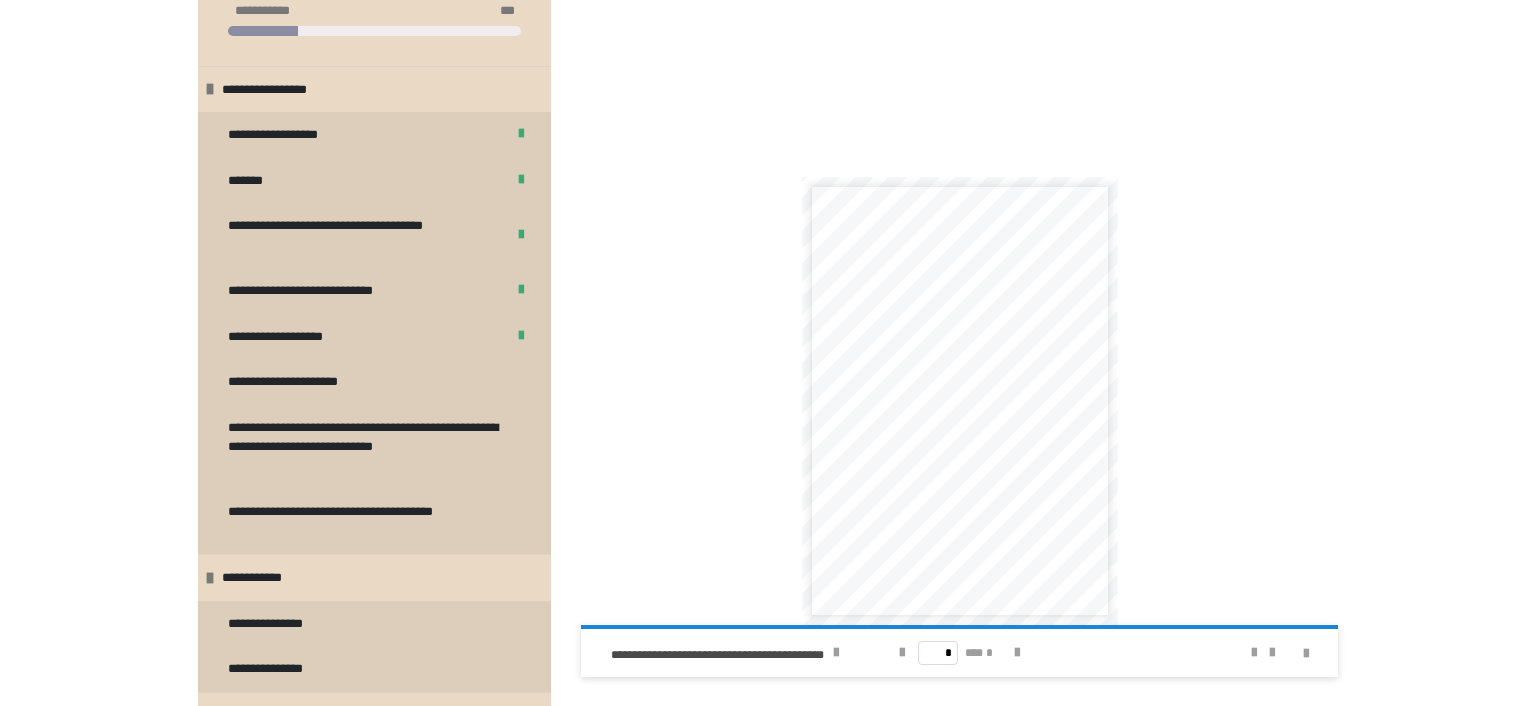 scroll, scrollTop: 0, scrollLeft: 0, axis: both 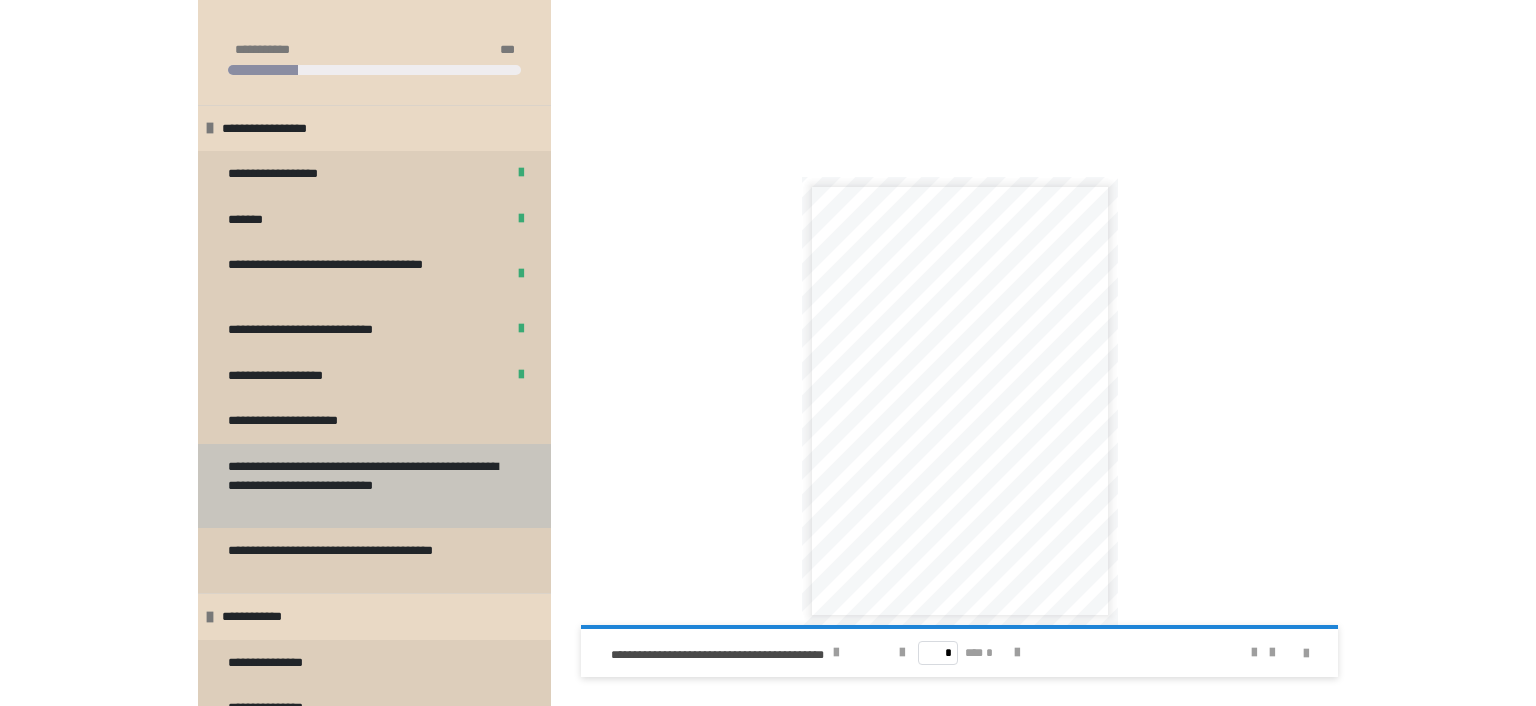 click on "**********" at bounding box center (366, 486) 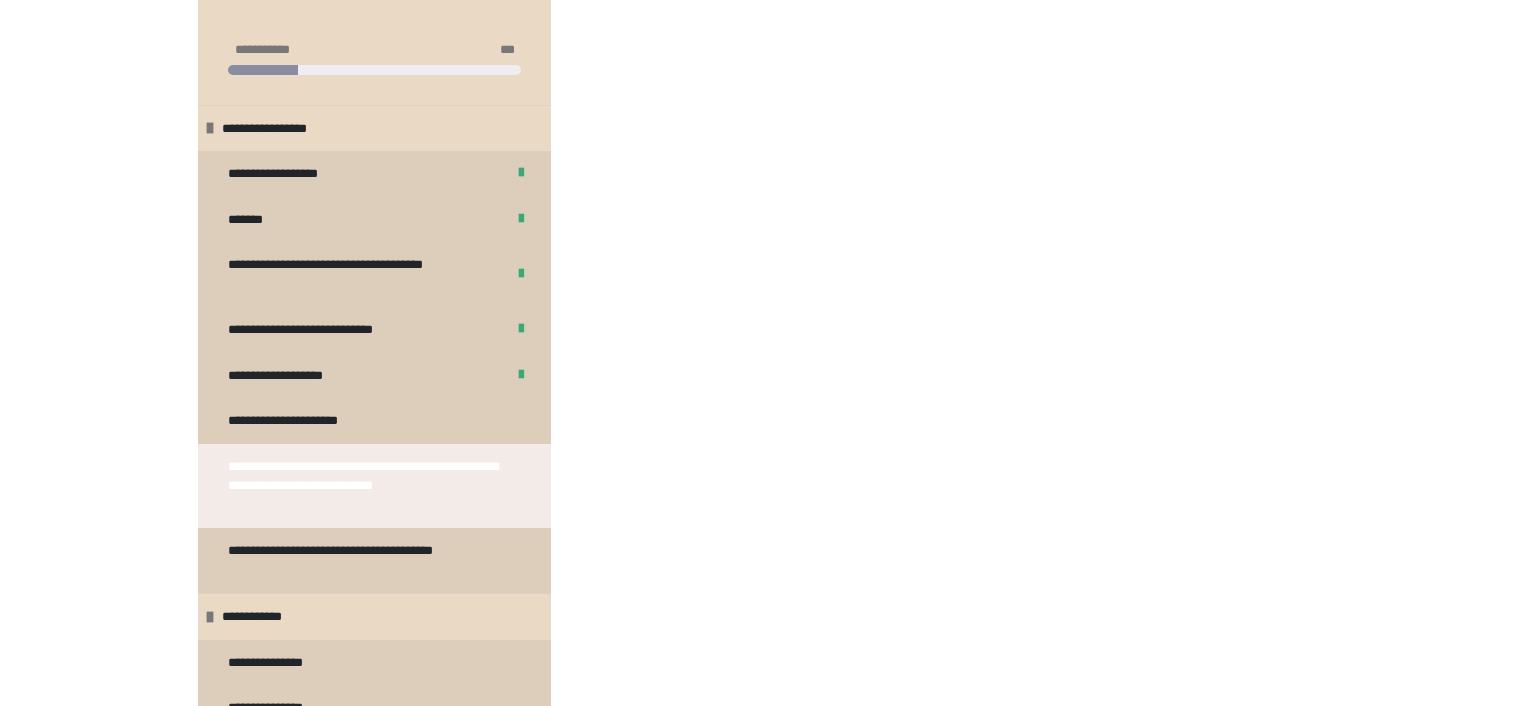scroll, scrollTop: 508, scrollLeft: 0, axis: vertical 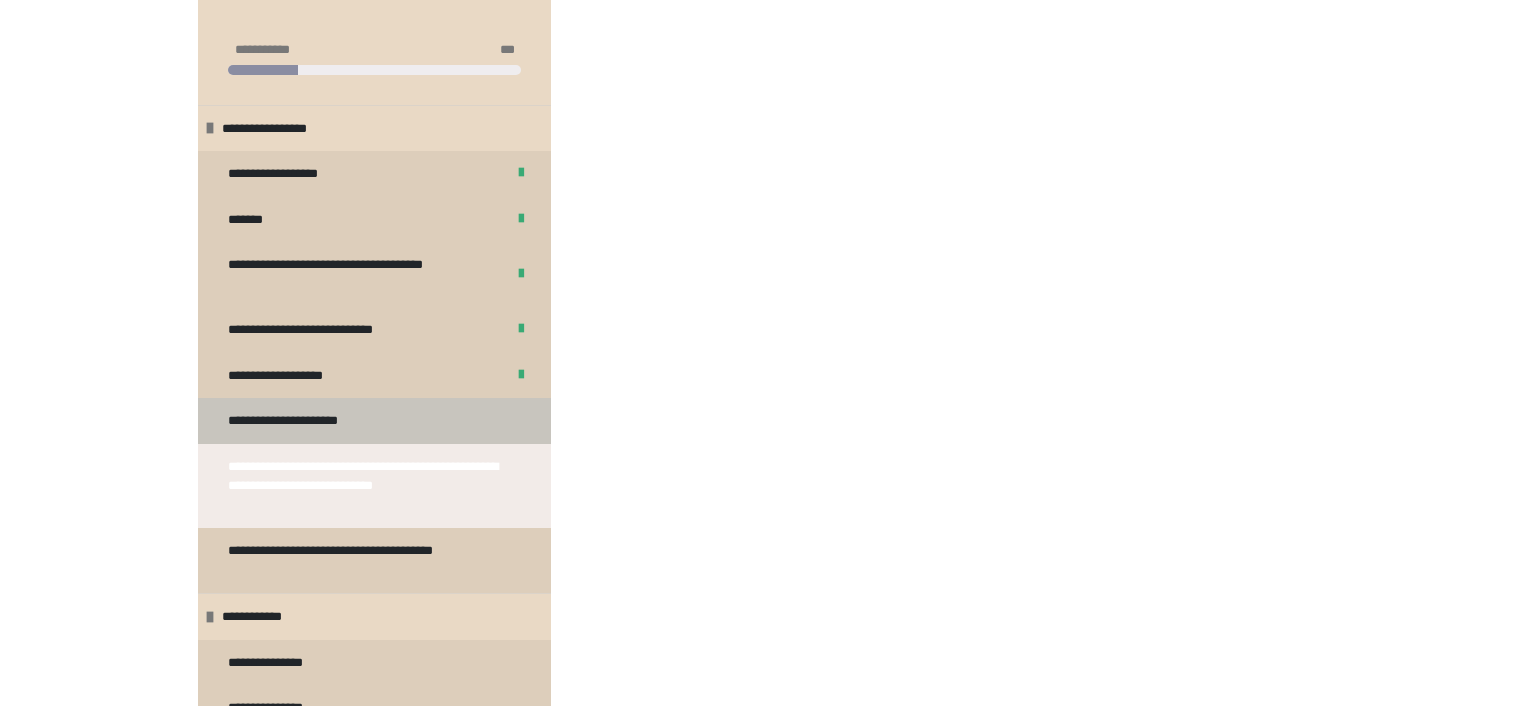 click on "**********" at bounding box center (291, 421) 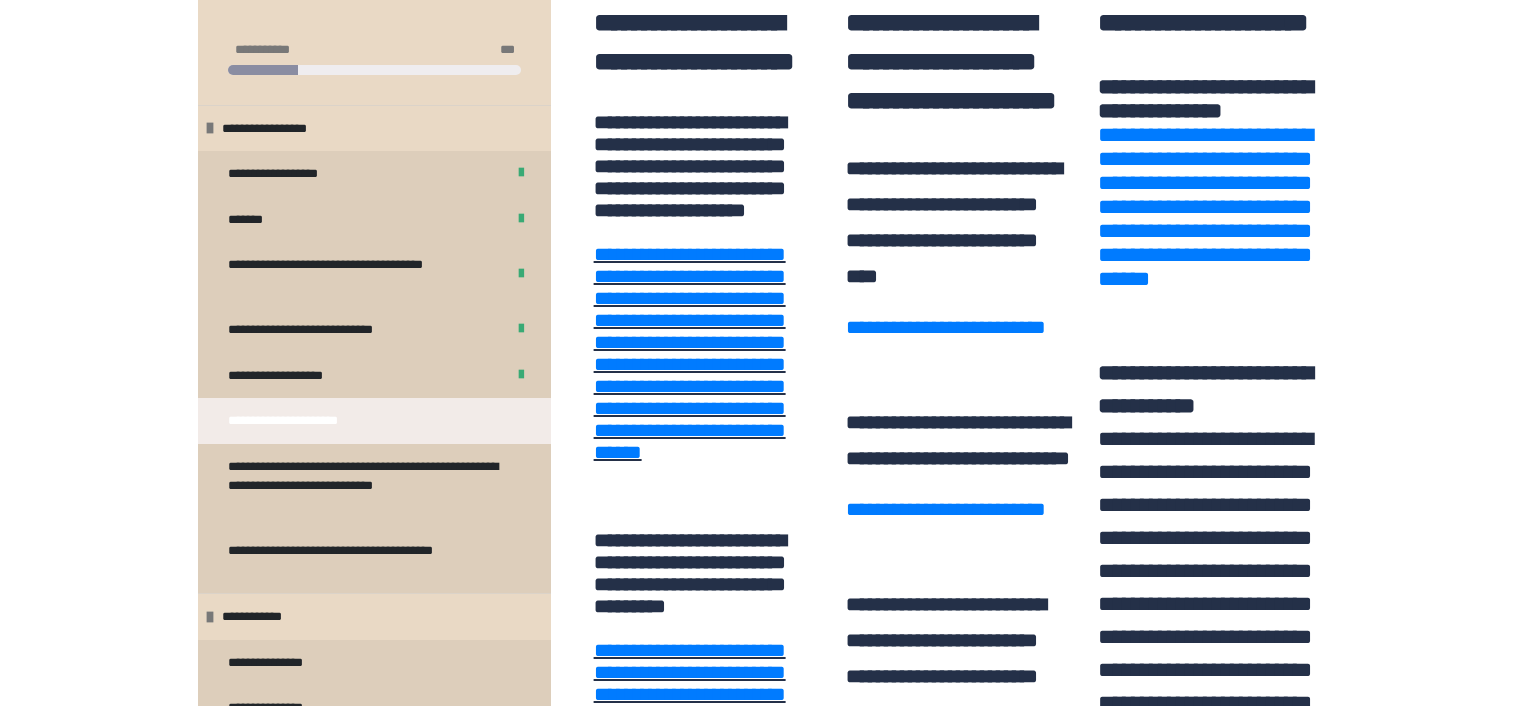 scroll, scrollTop: 1334, scrollLeft: 0, axis: vertical 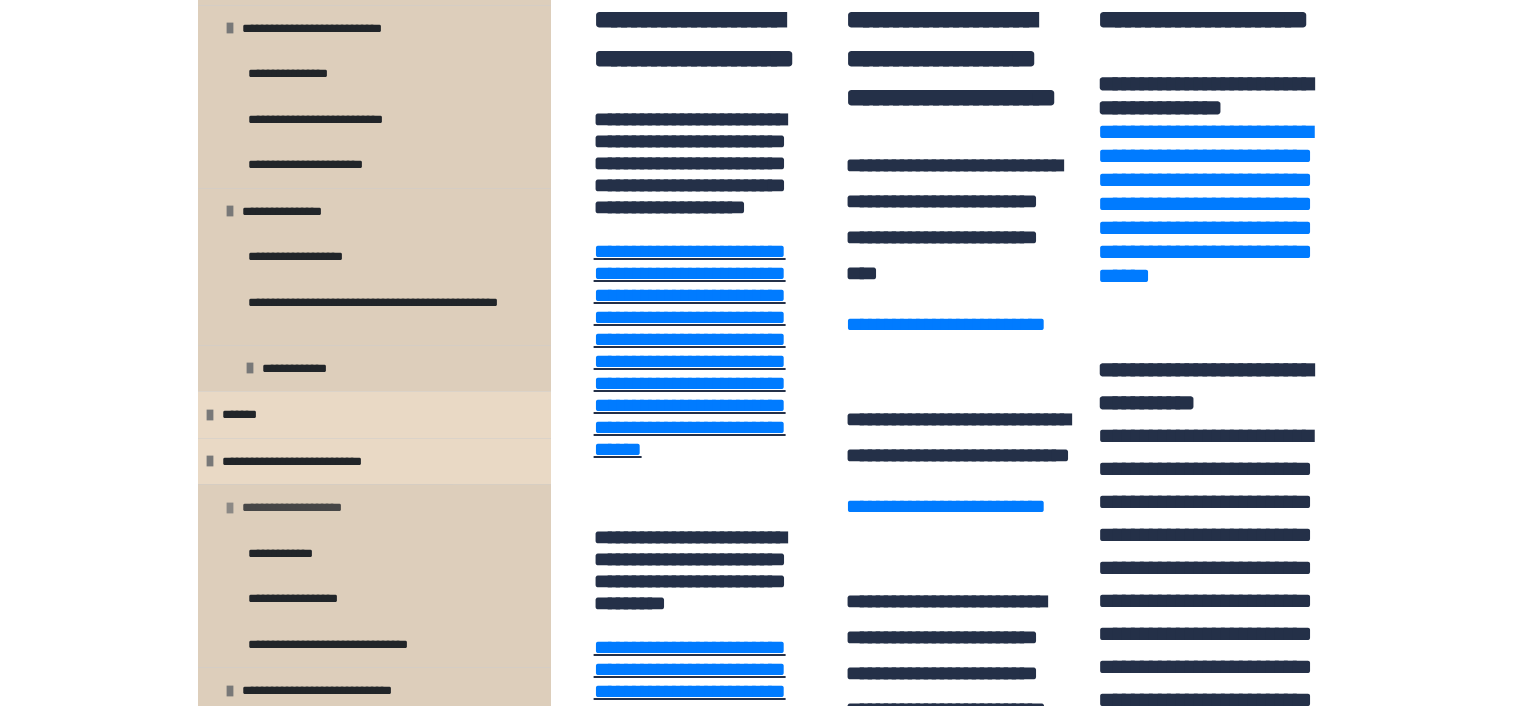 click at bounding box center (230, 508) 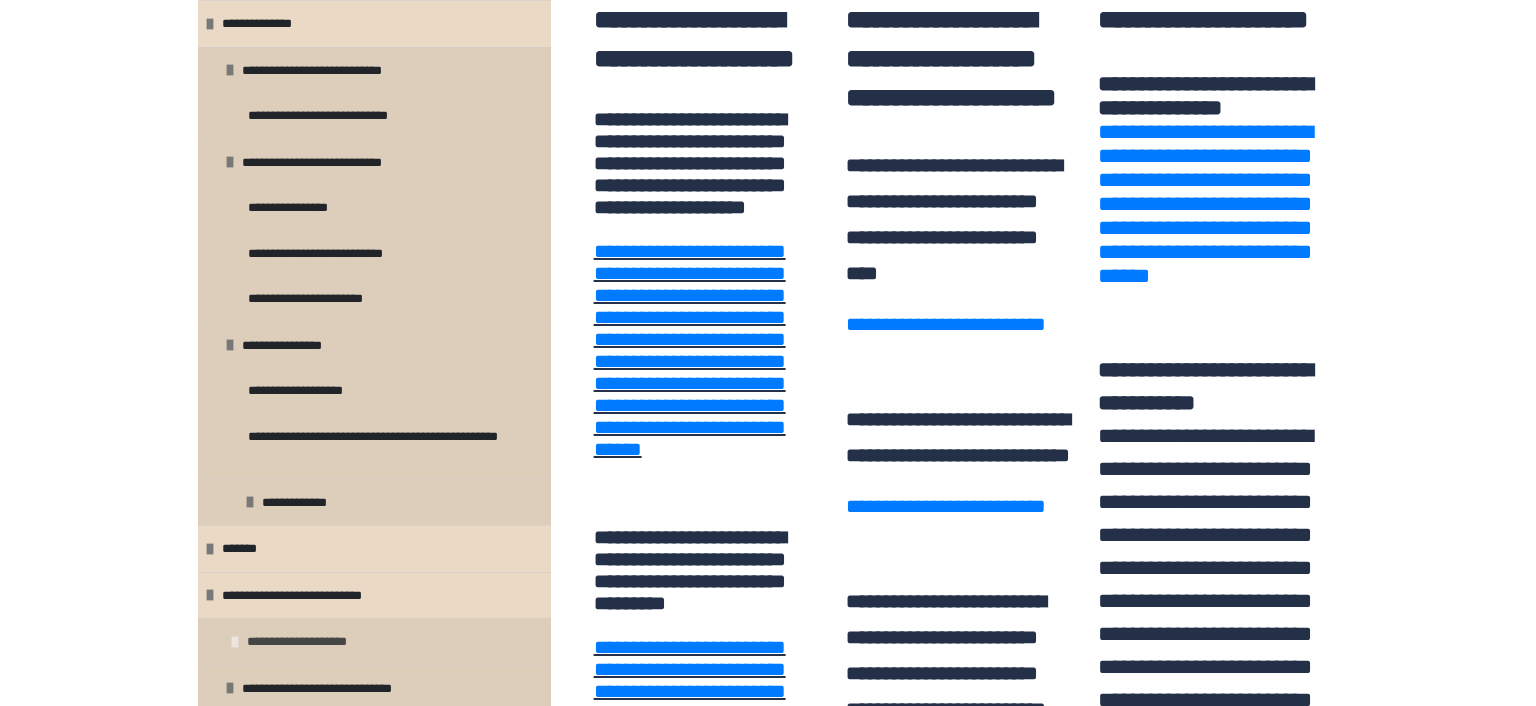 scroll, scrollTop: 1126, scrollLeft: 0, axis: vertical 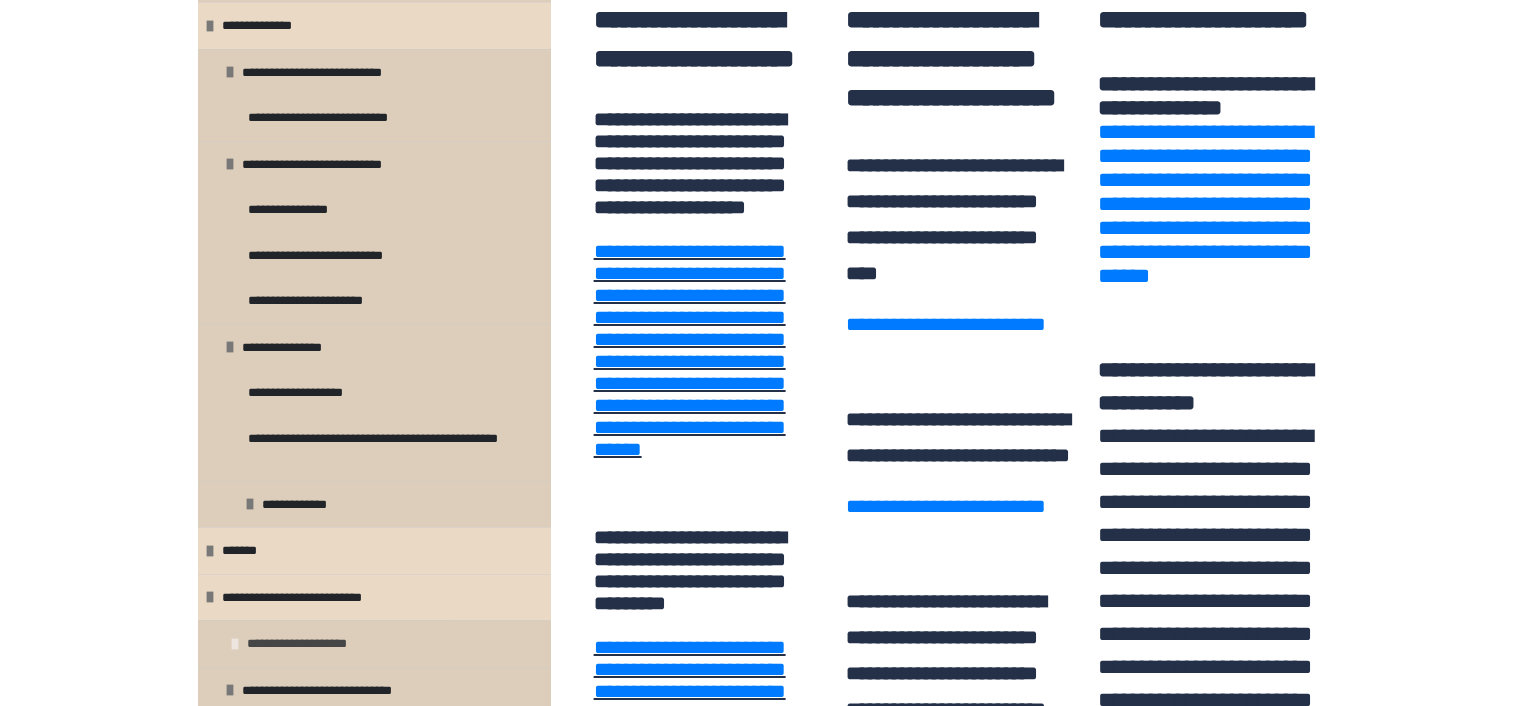 click on "**********" at bounding box center [374, 643] 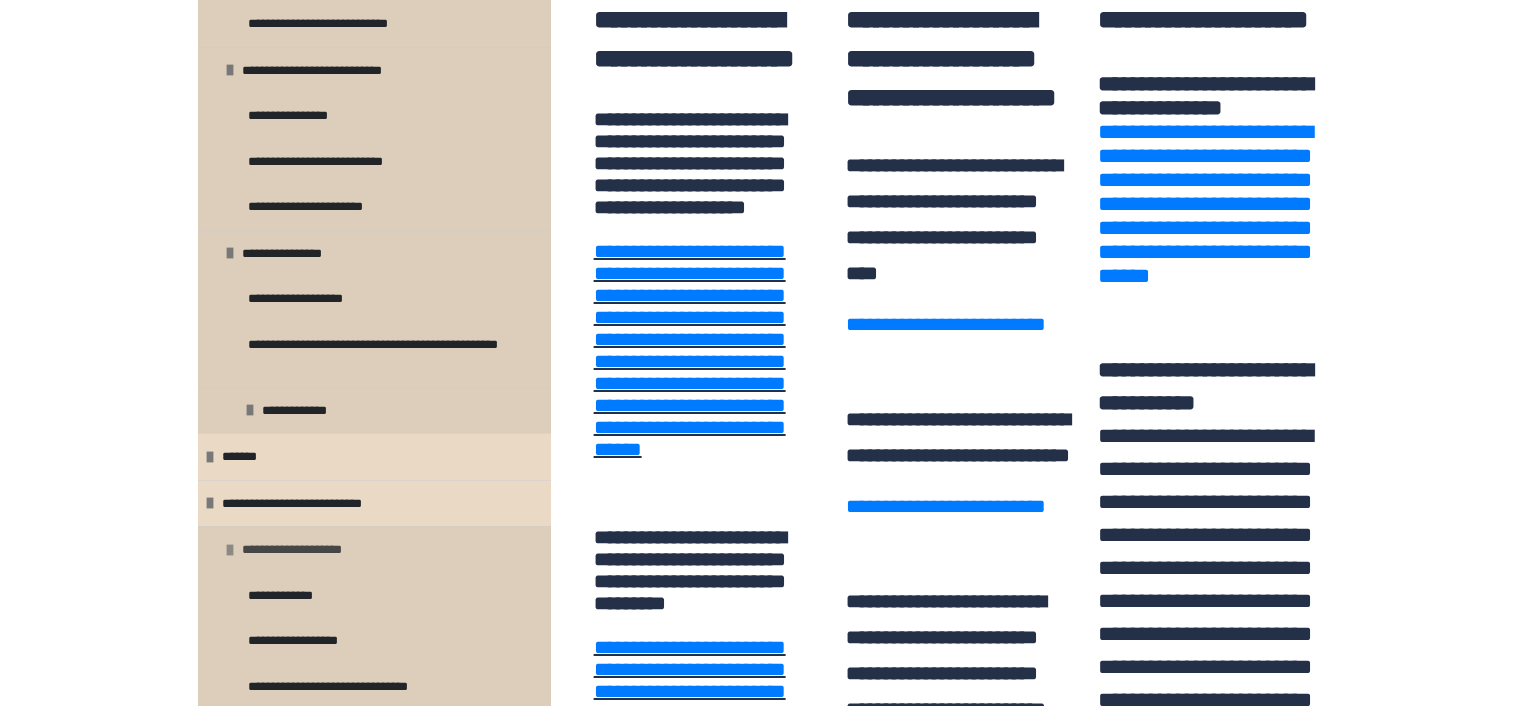scroll, scrollTop: 1262, scrollLeft: 0, axis: vertical 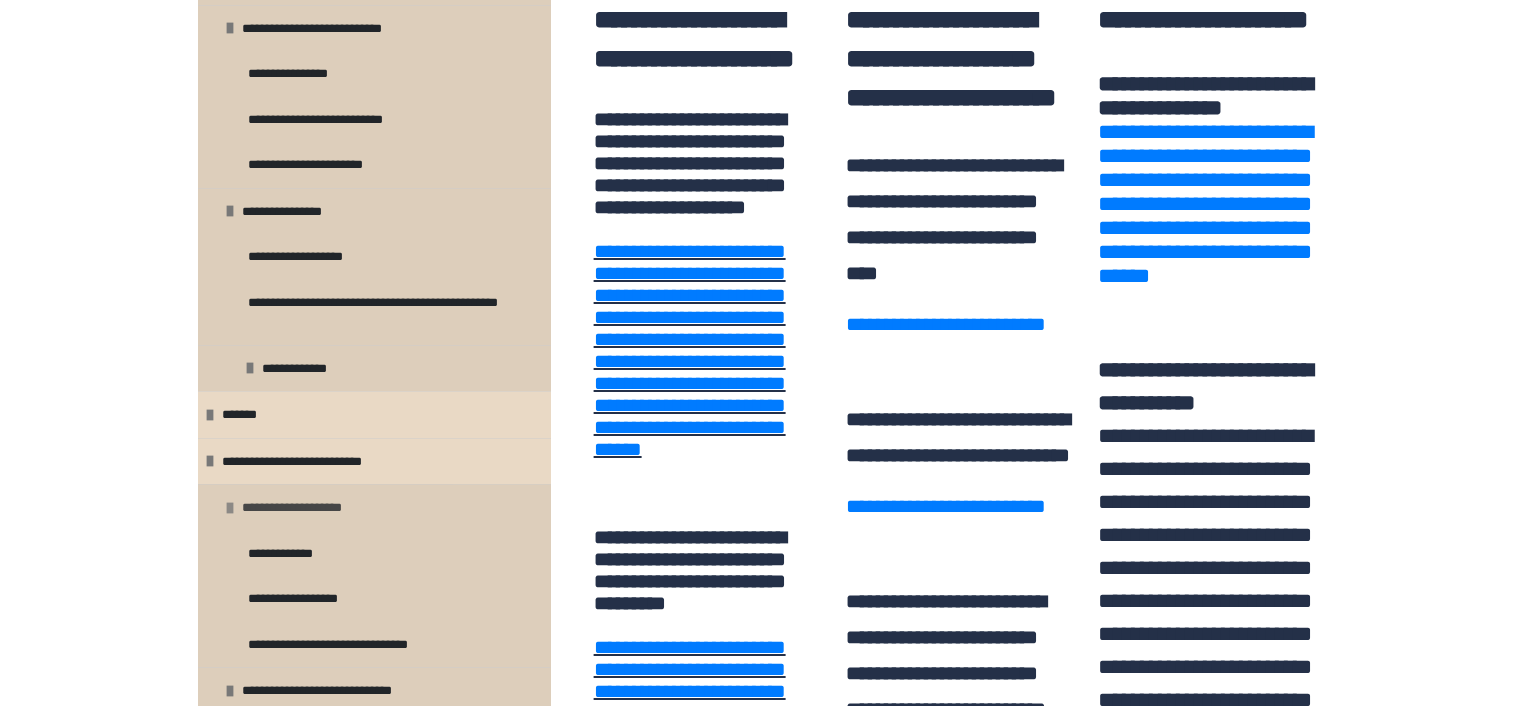 click on "**********" at bounding box center [311, 508] 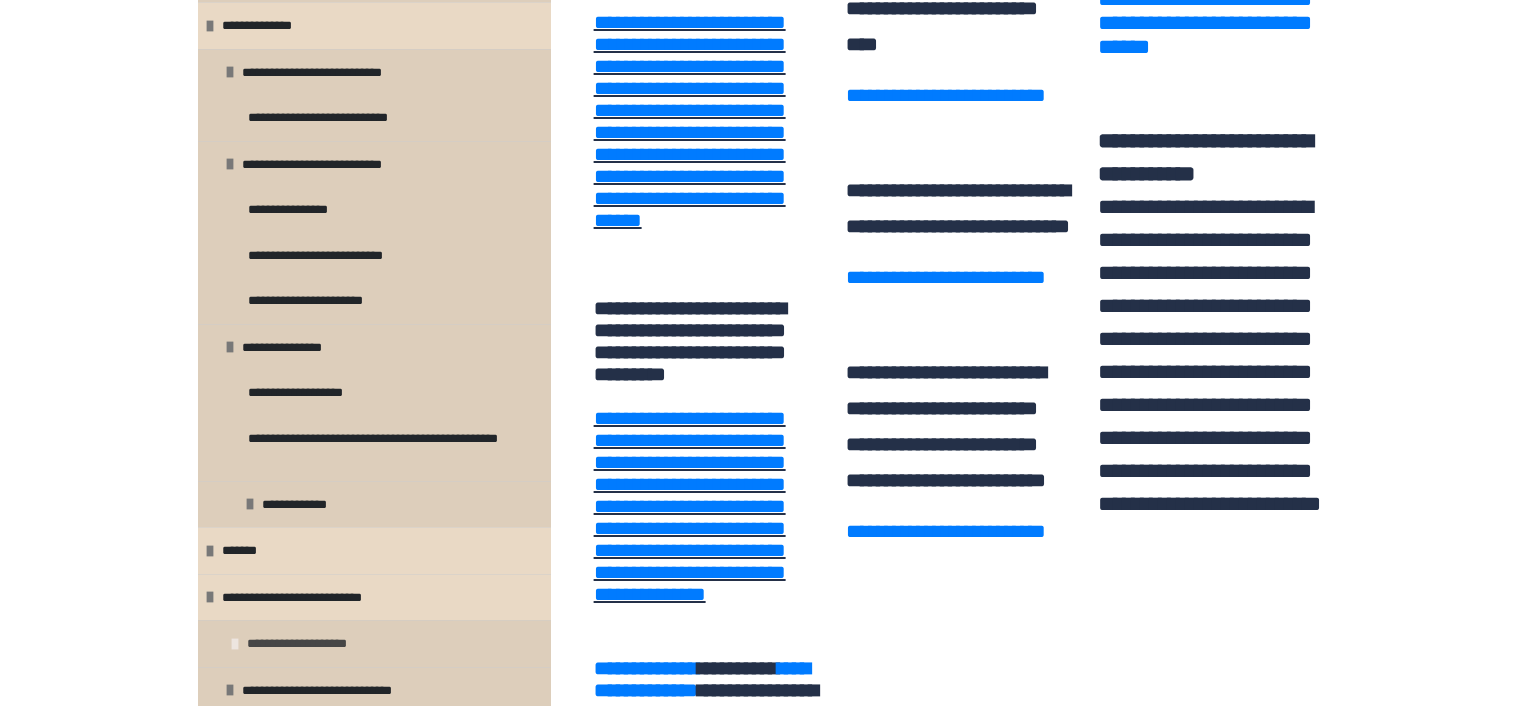 scroll, scrollTop: 1628, scrollLeft: 0, axis: vertical 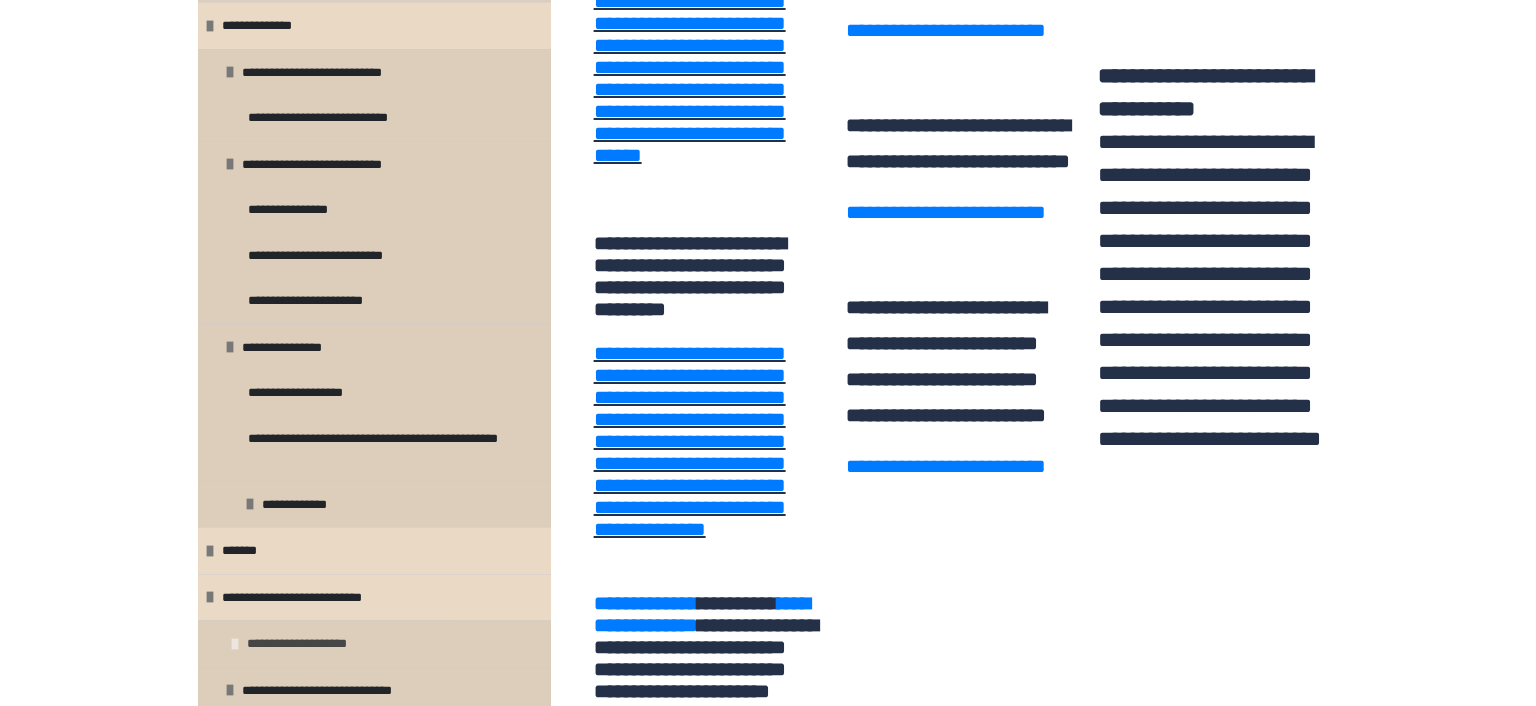 click at bounding box center (235, 644) 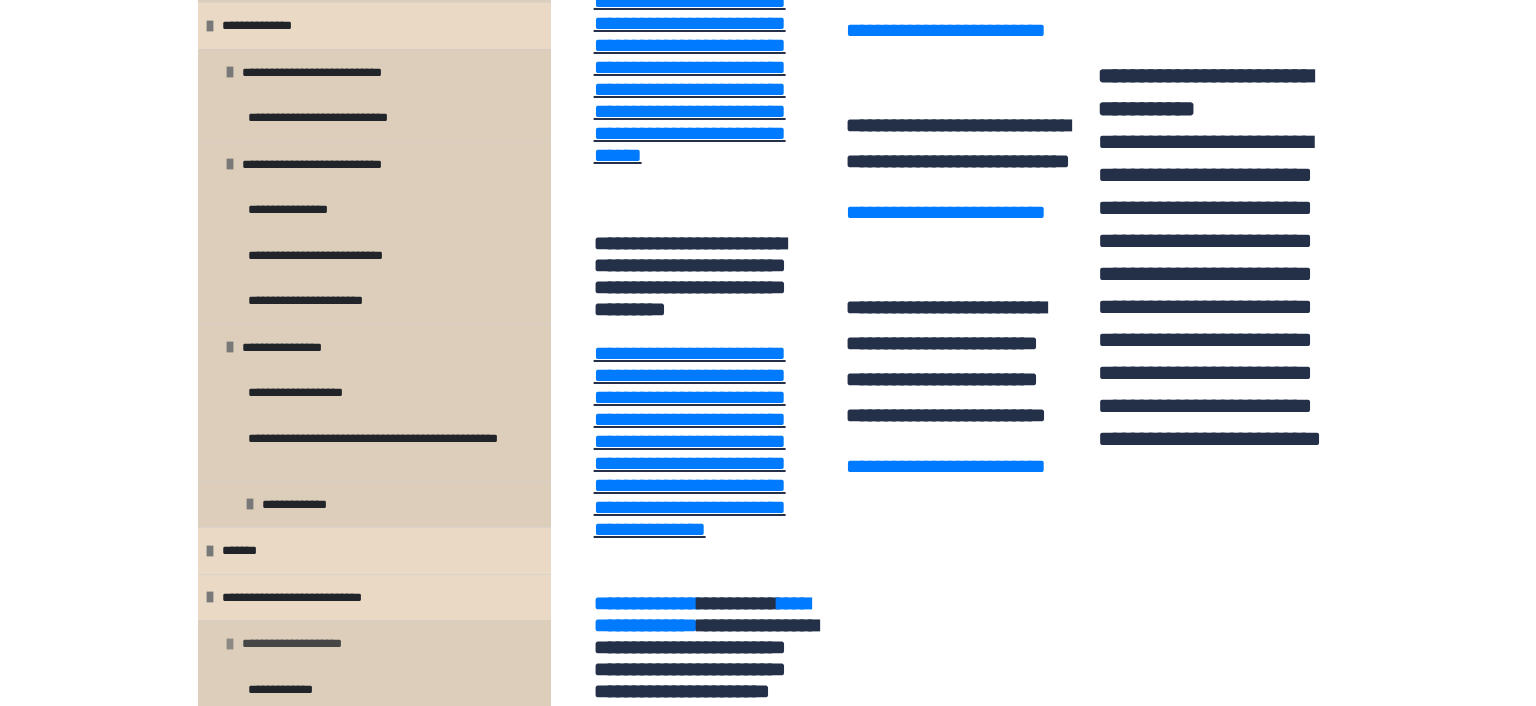 scroll, scrollTop: 1262, scrollLeft: 0, axis: vertical 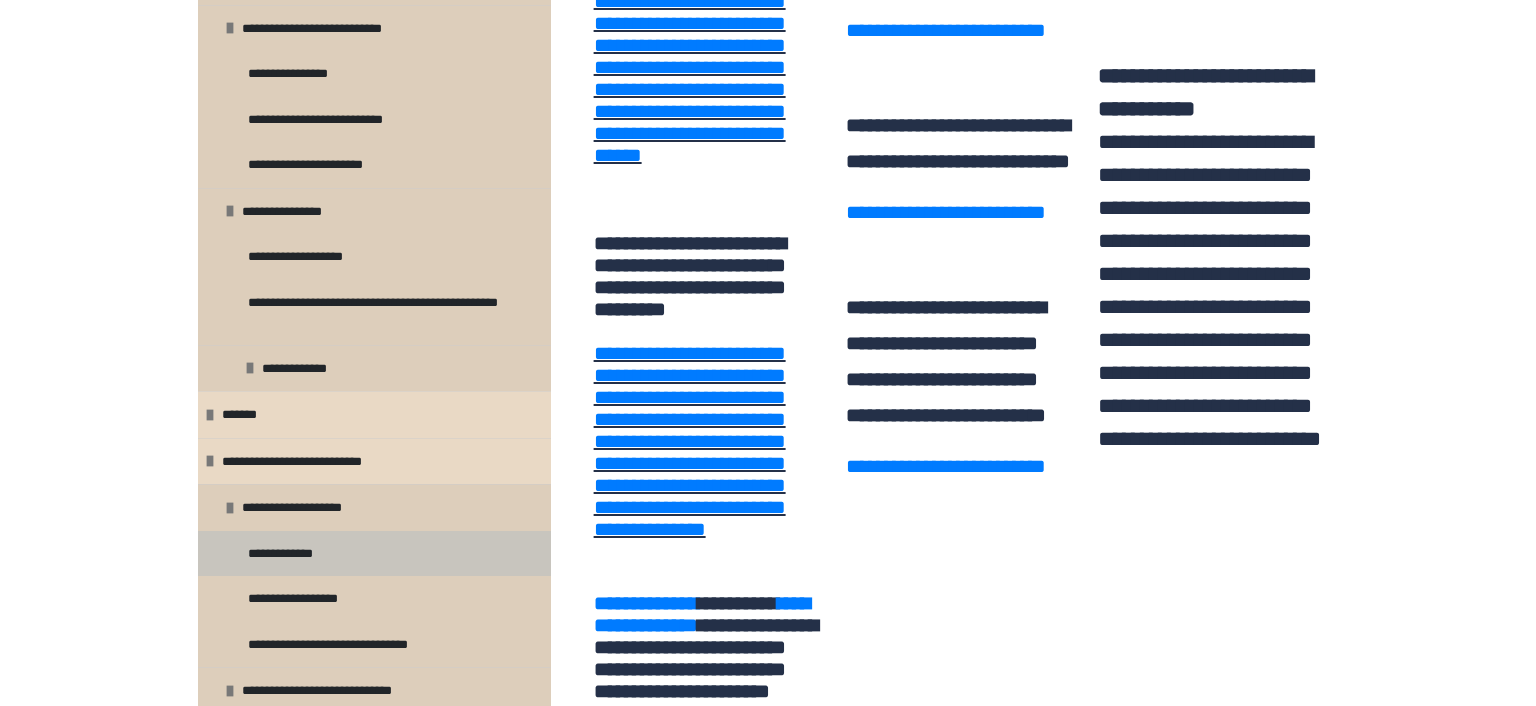 click on "**********" at bounding box center [289, 554] 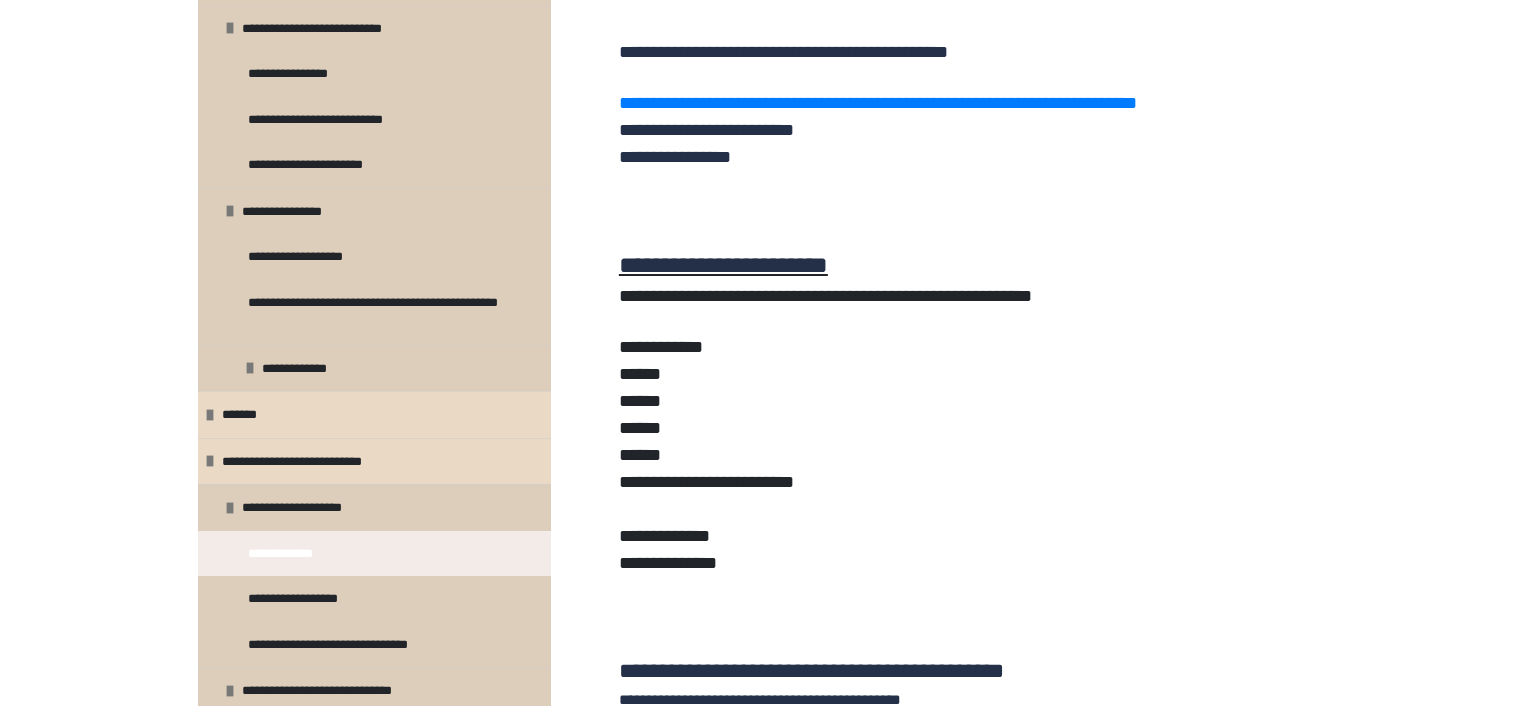 scroll, scrollTop: 642, scrollLeft: 0, axis: vertical 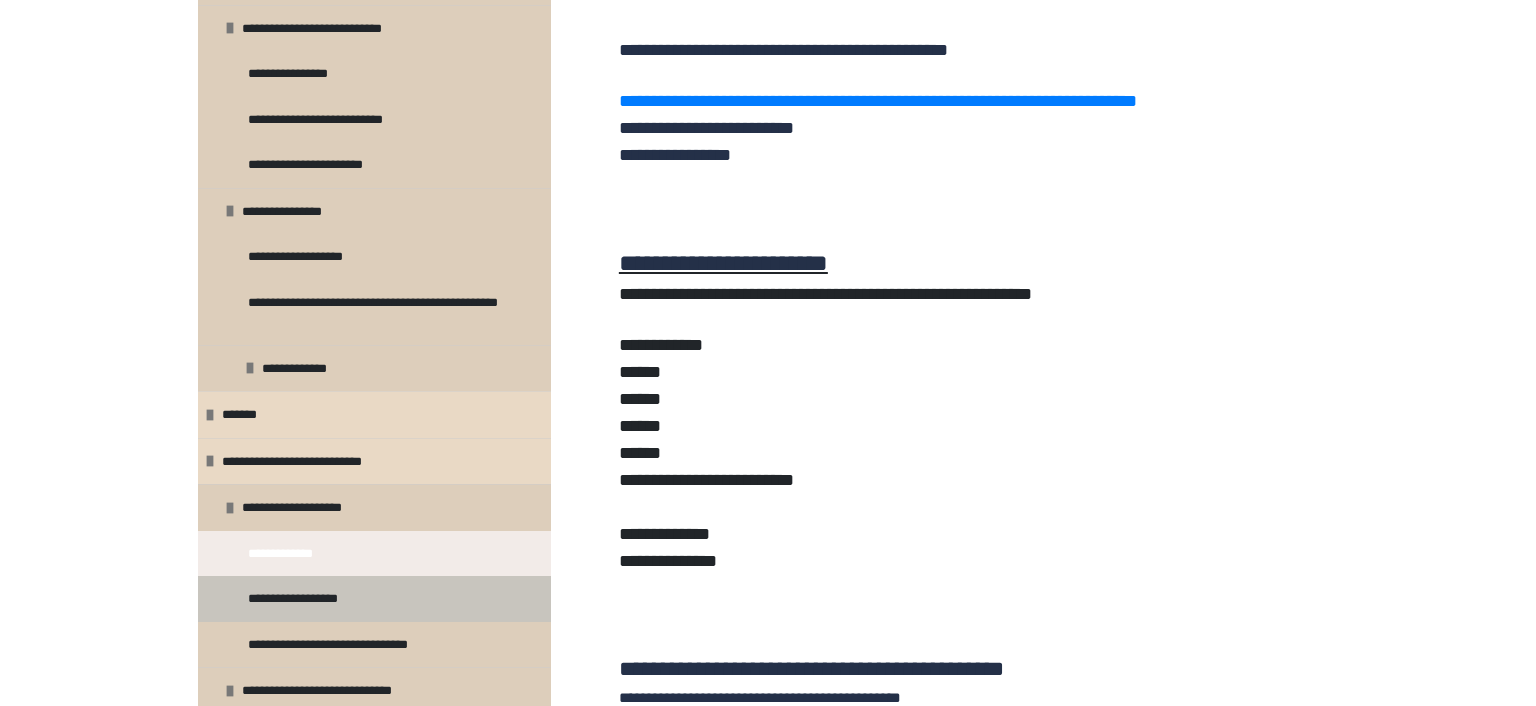 click on "**********" at bounding box center [305, 599] 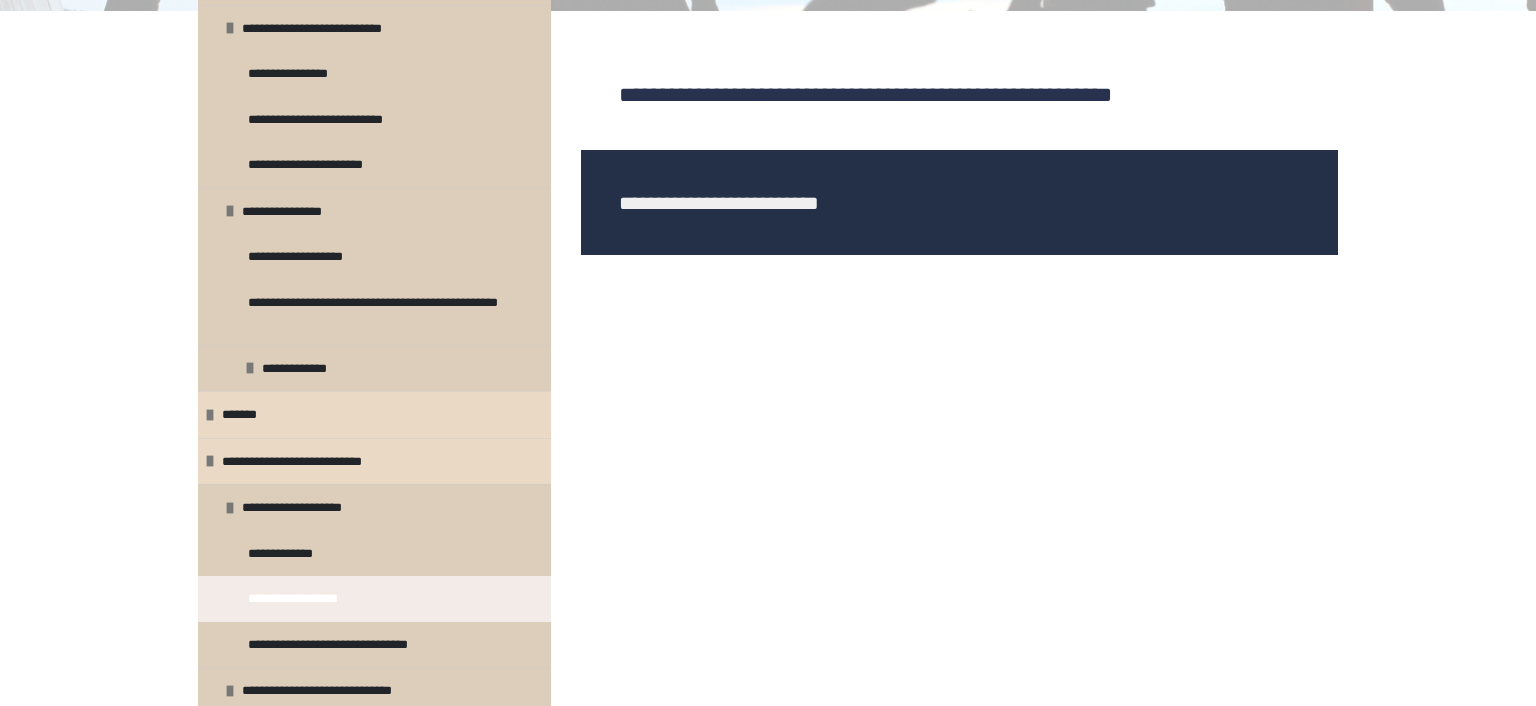 scroll, scrollTop: 431, scrollLeft: 0, axis: vertical 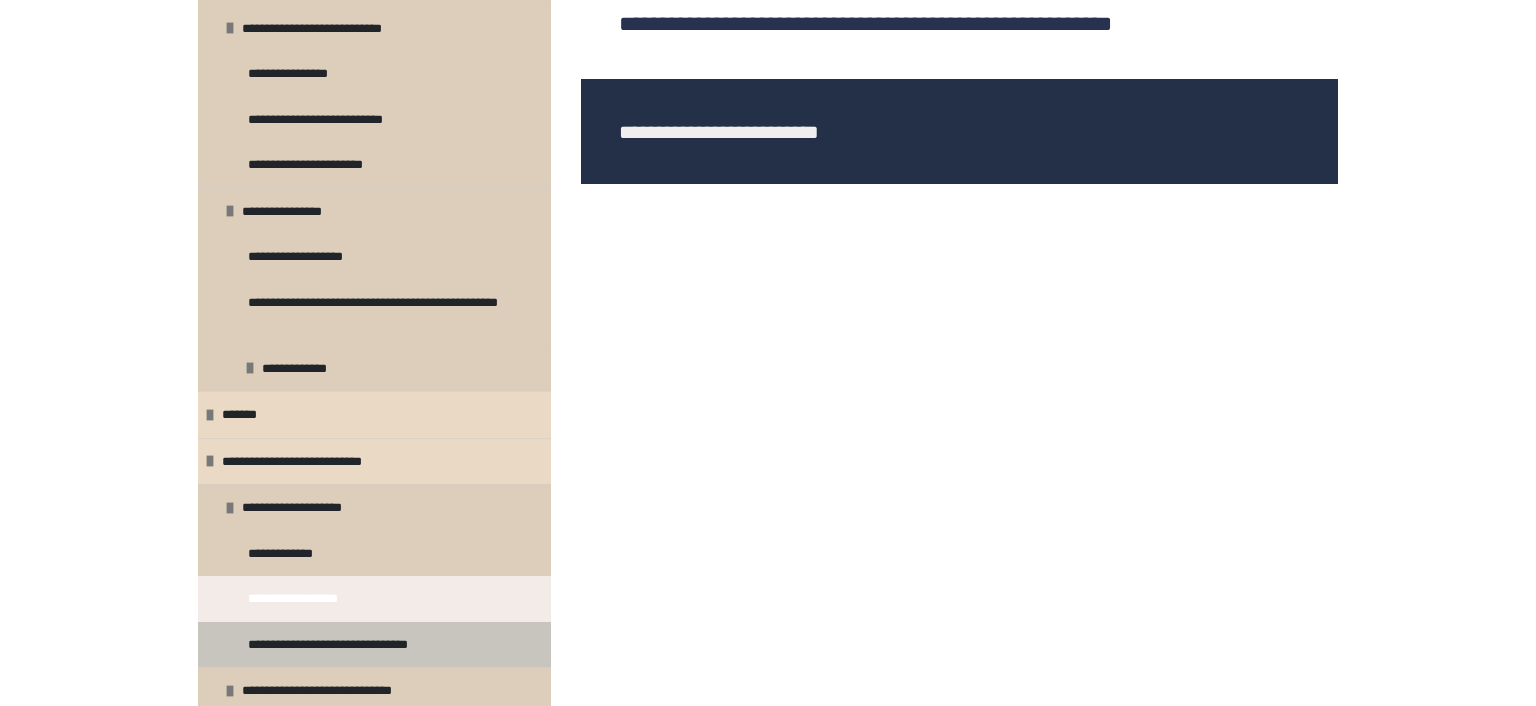 click on "**********" at bounding box center [351, 645] 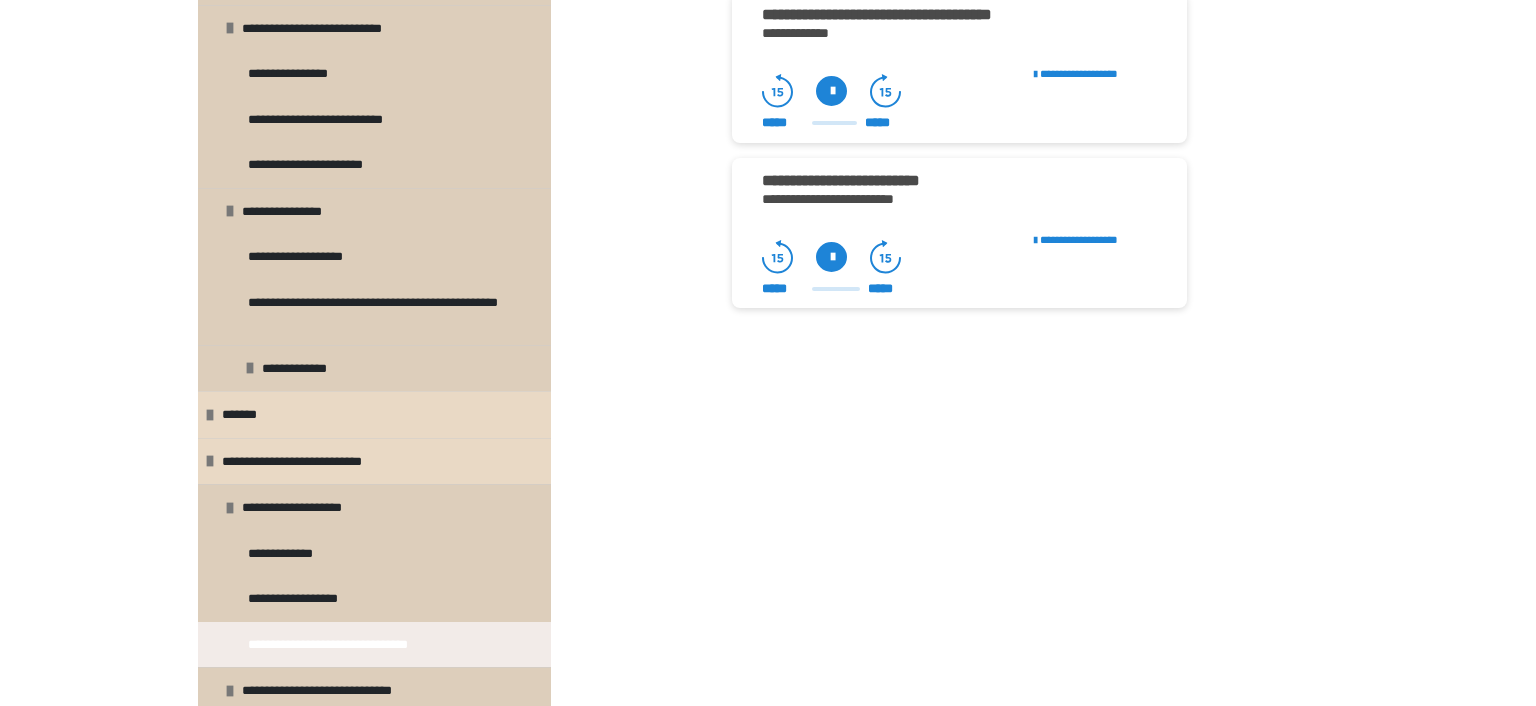 scroll, scrollTop: 1573, scrollLeft: 0, axis: vertical 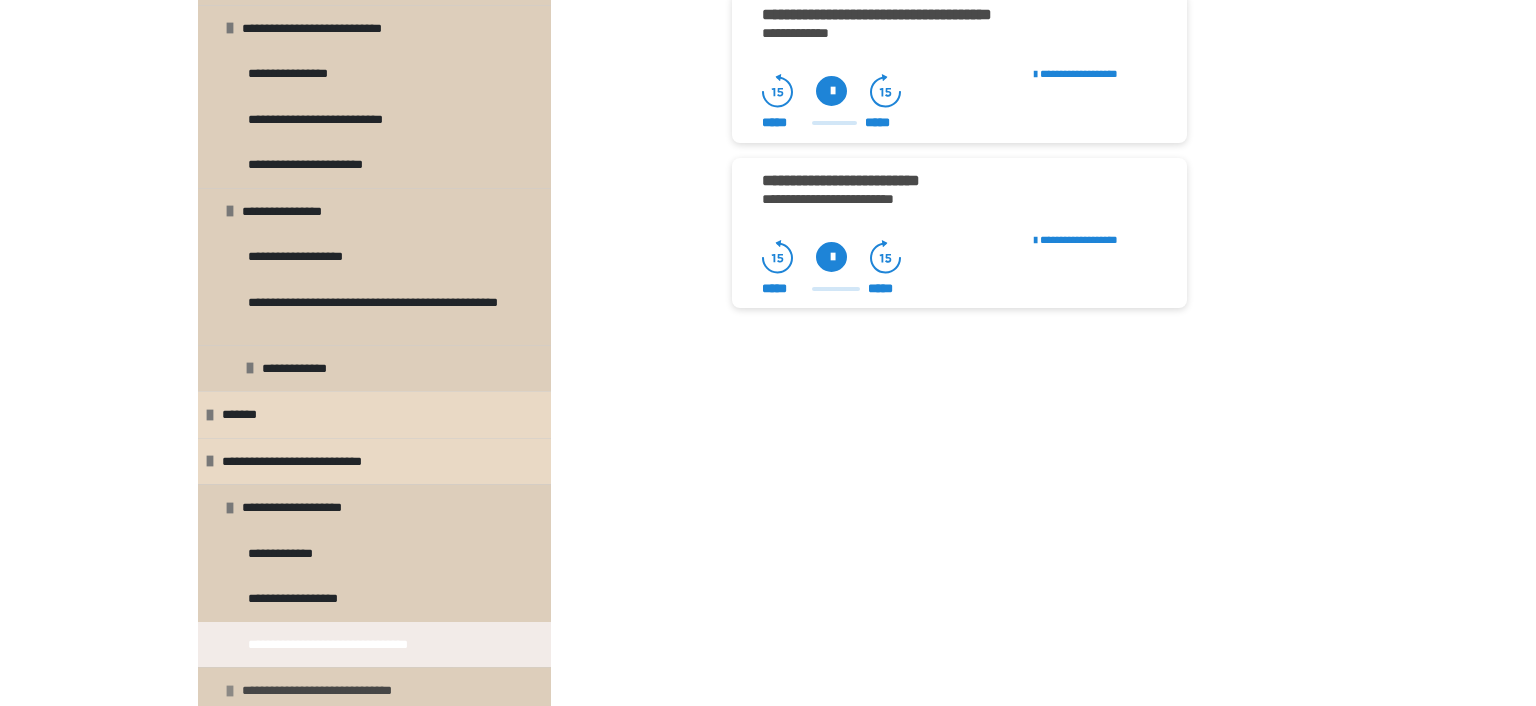click on "**********" at bounding box center (344, 691) 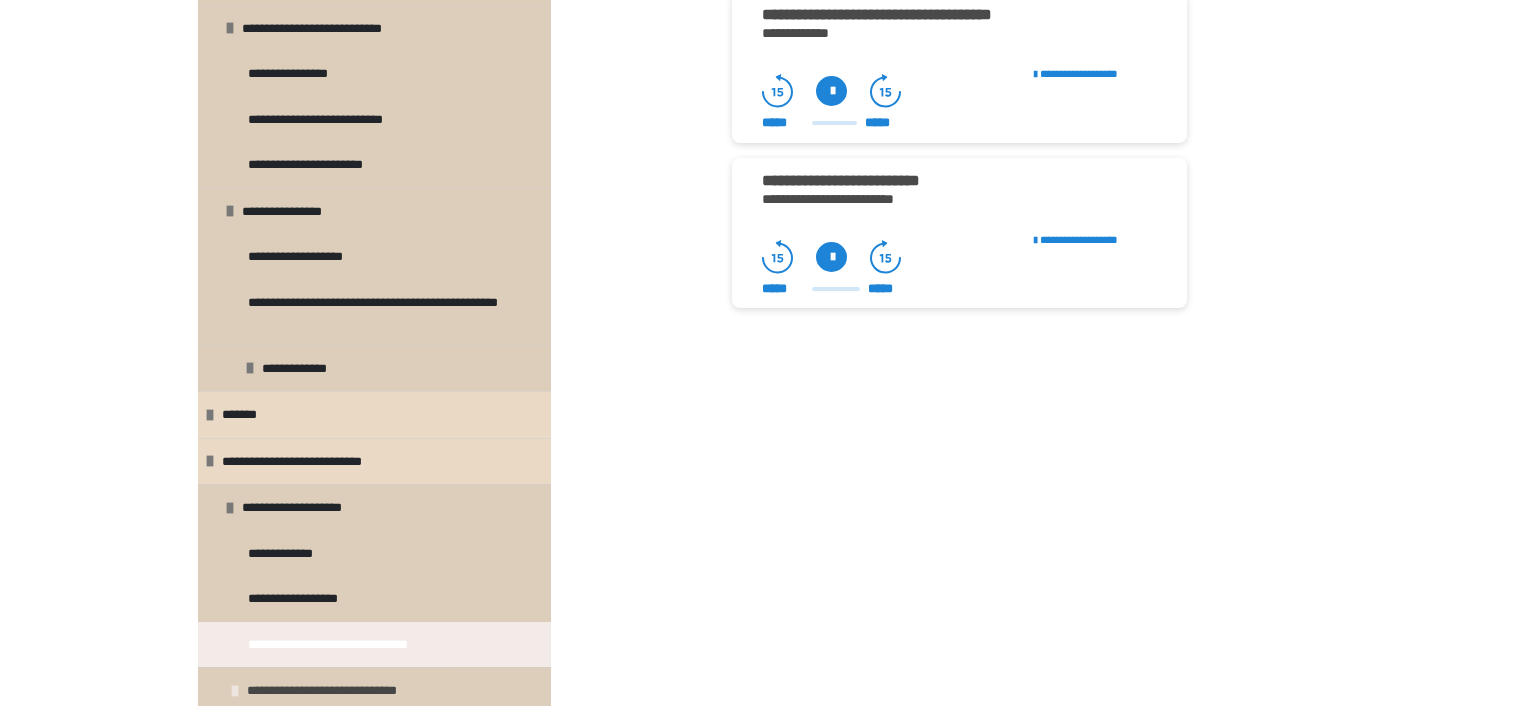 click on "**********" at bounding box center (349, 691) 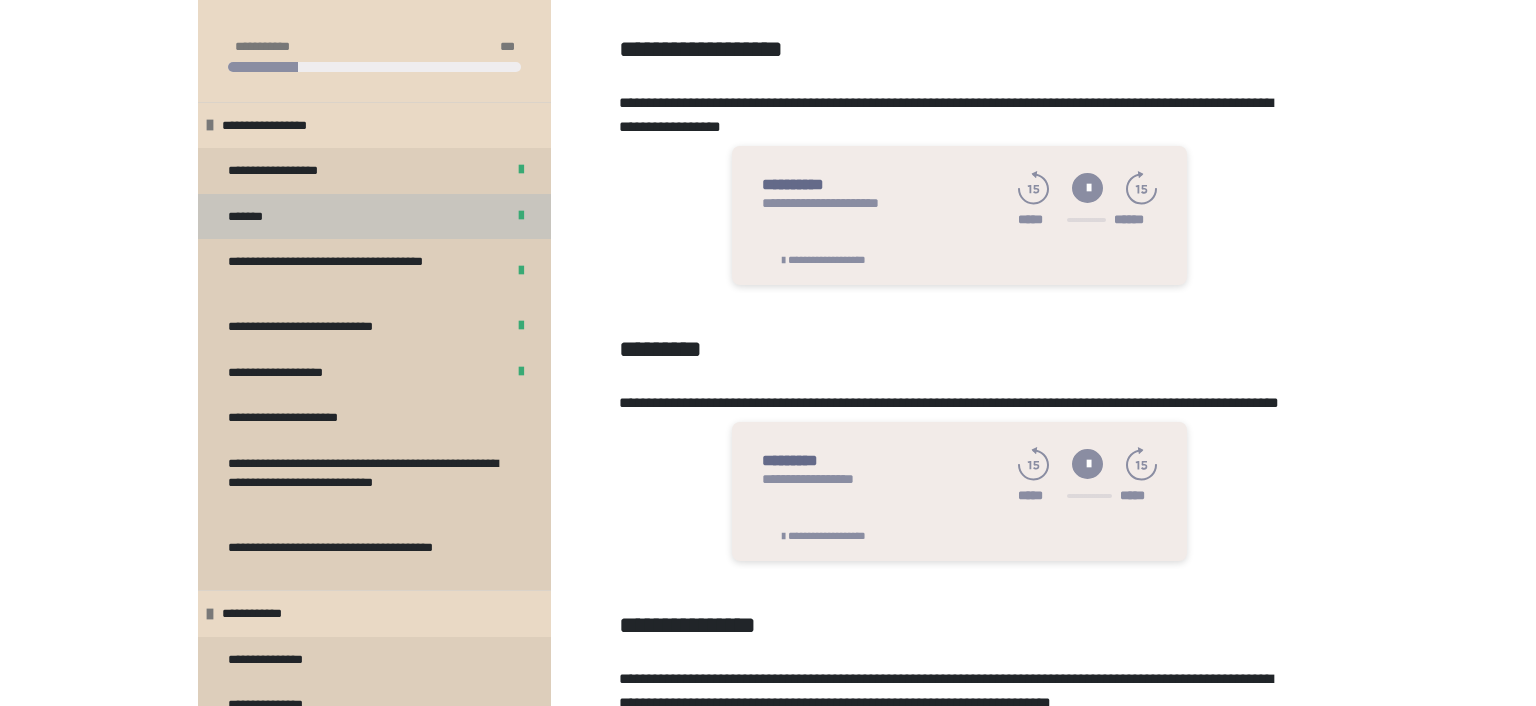 scroll, scrollTop: 408, scrollLeft: 0, axis: vertical 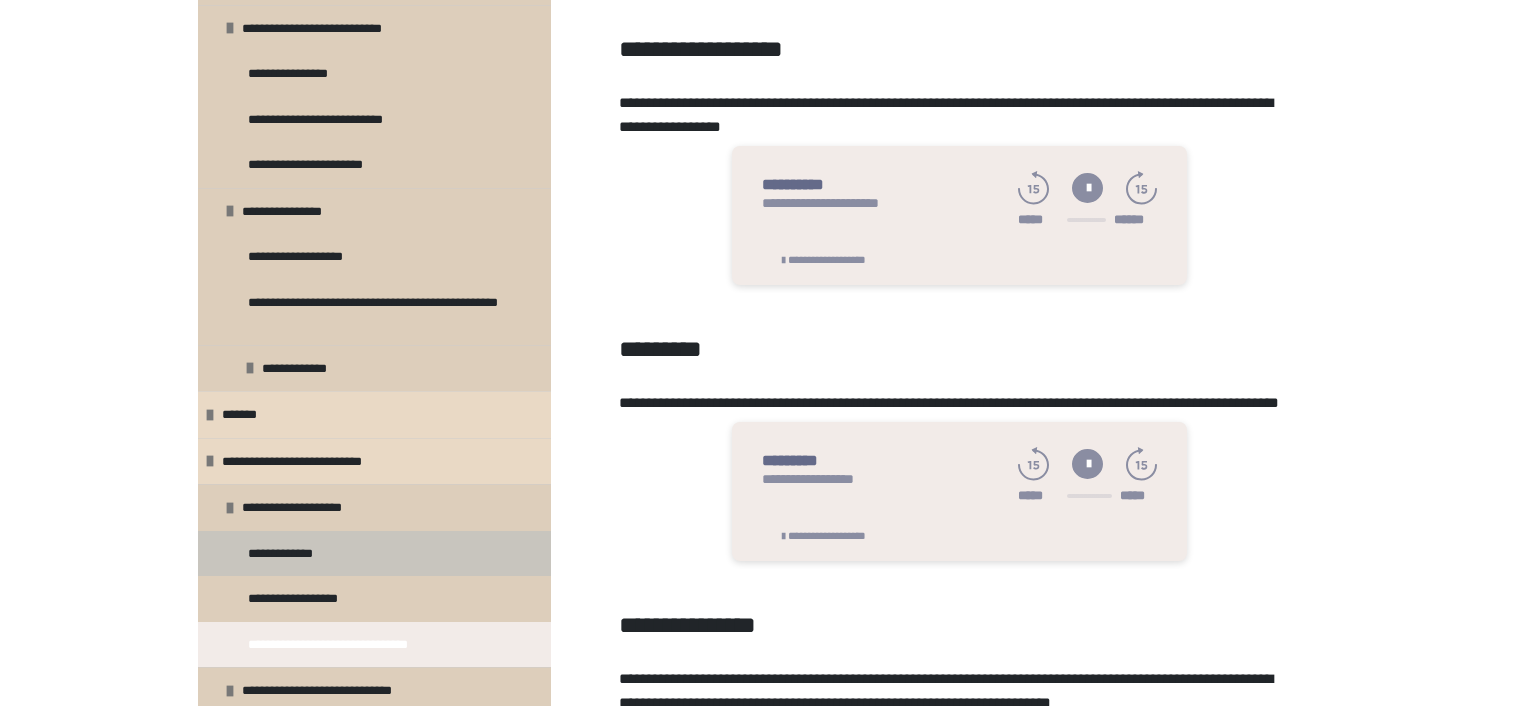 click on "**********" at bounding box center [289, 554] 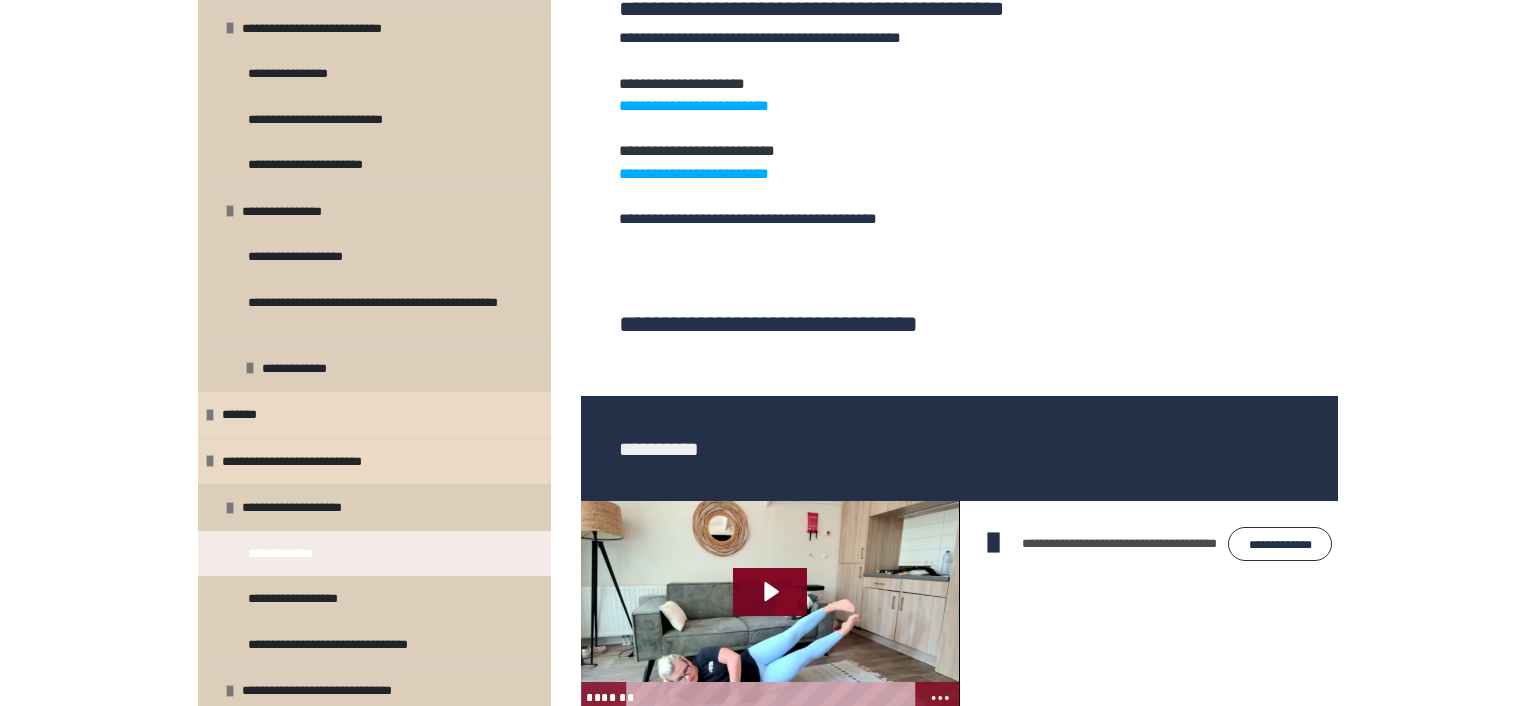 scroll, scrollTop: 1395, scrollLeft: 0, axis: vertical 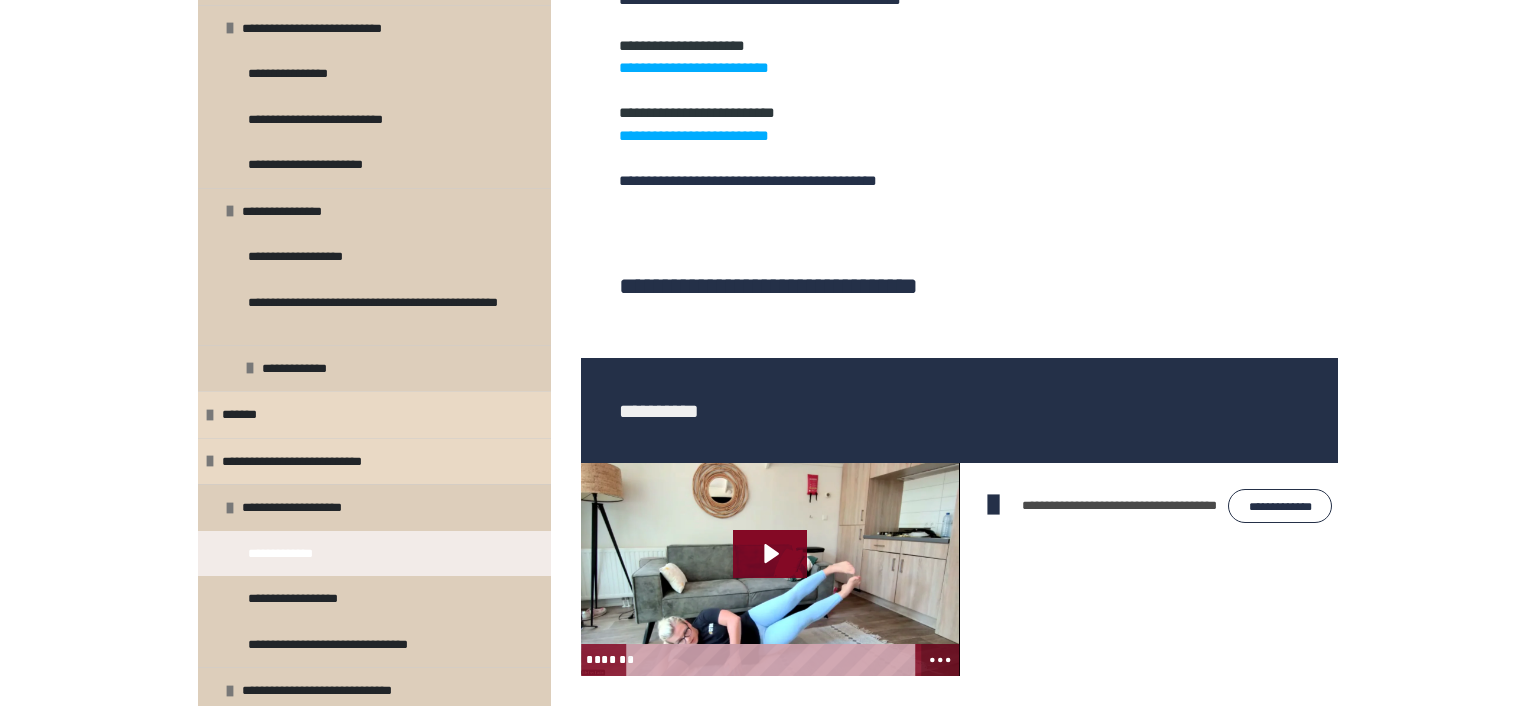 click 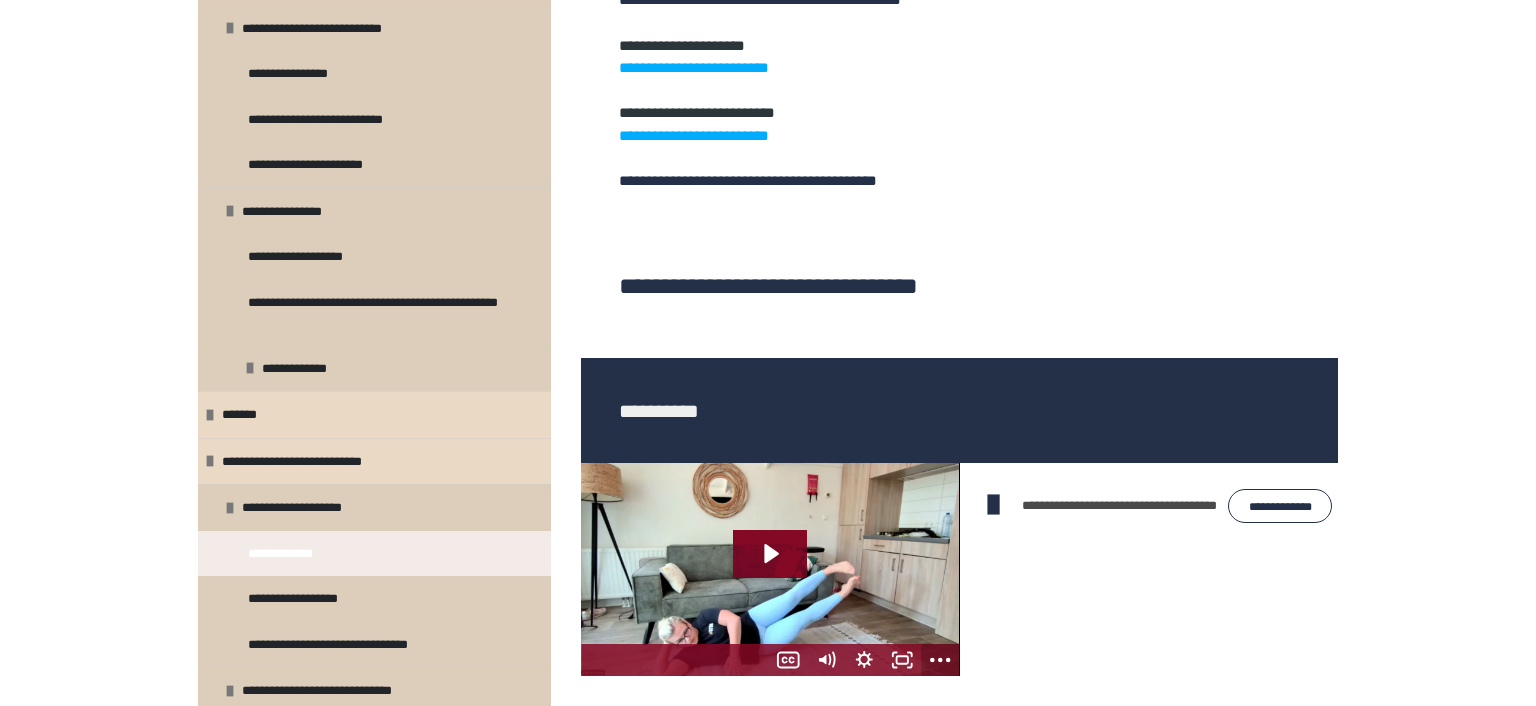 click 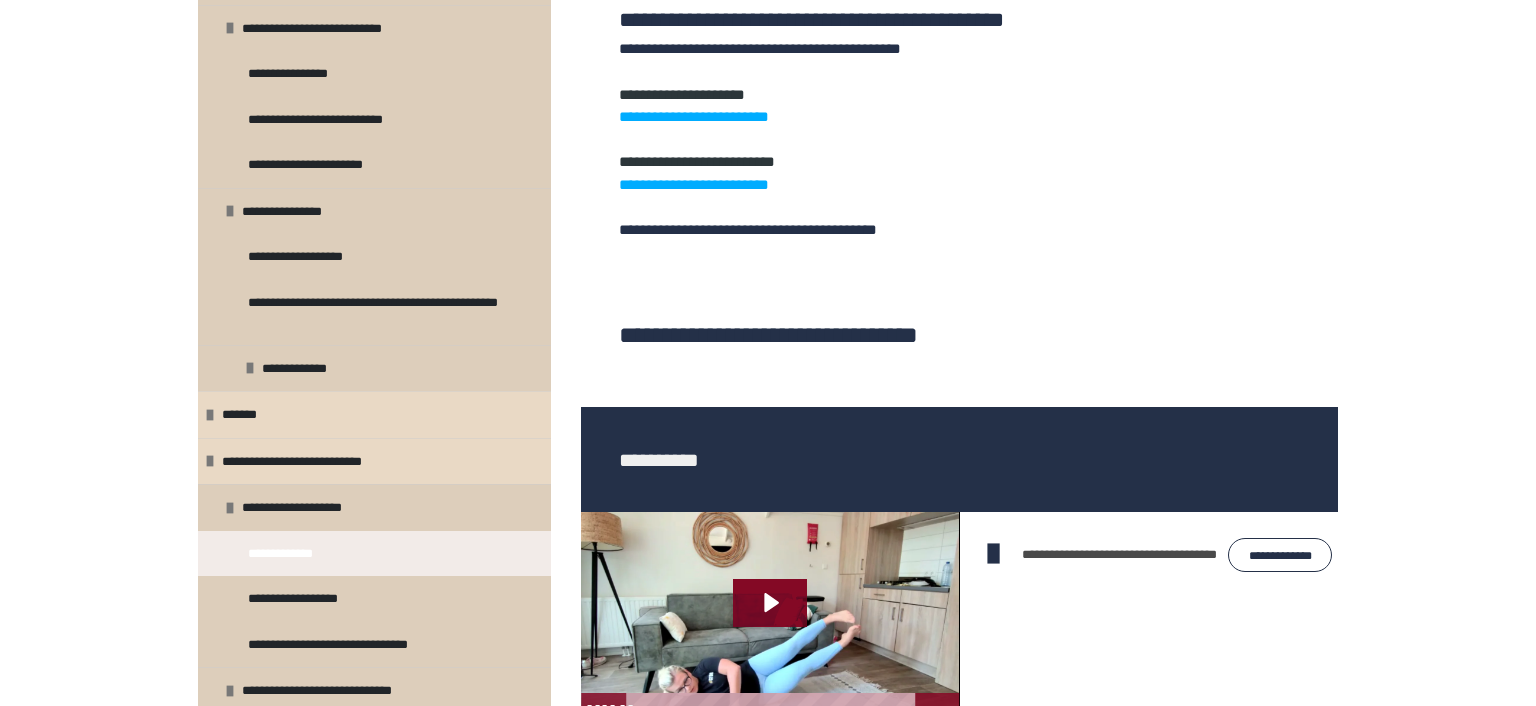 scroll, scrollTop: 1289, scrollLeft: 0, axis: vertical 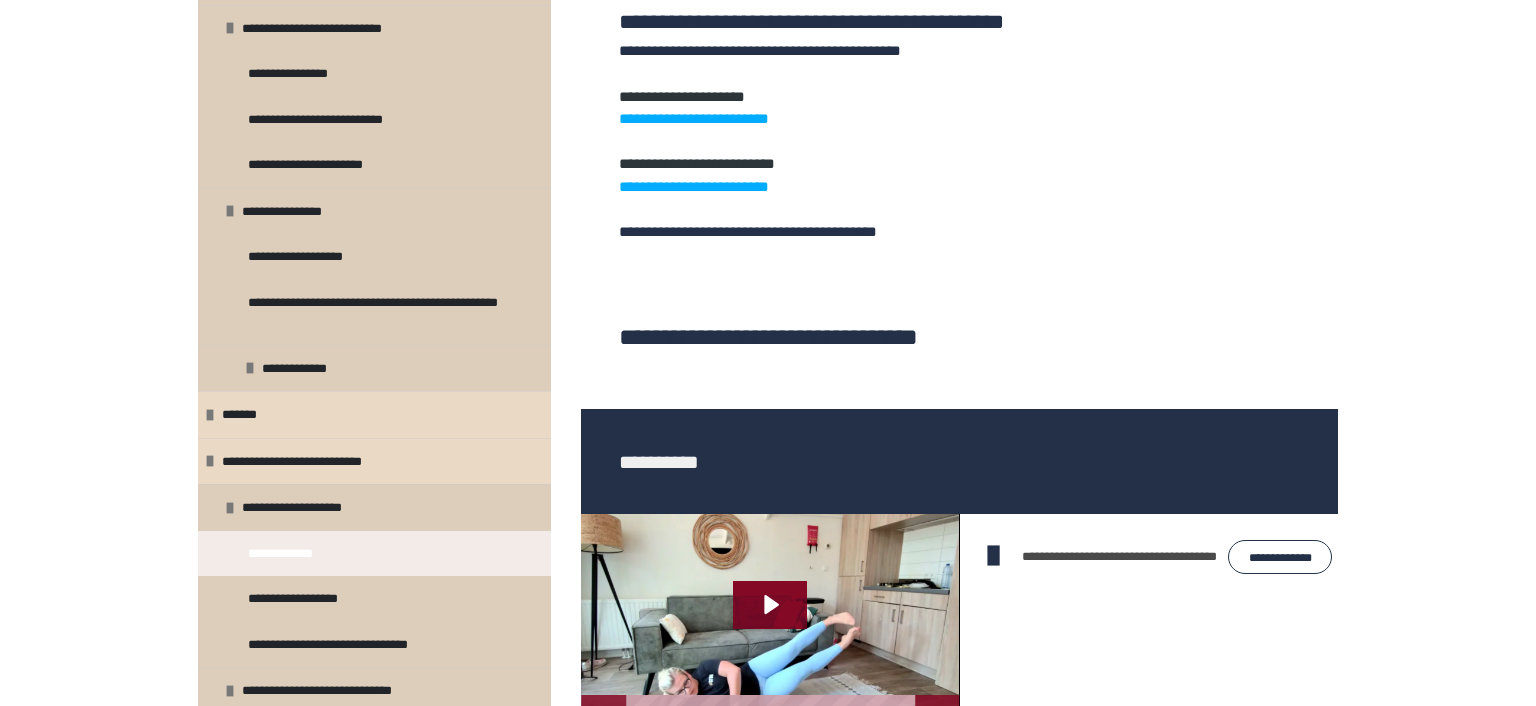 click on "**********" at bounding box center [694, 118] 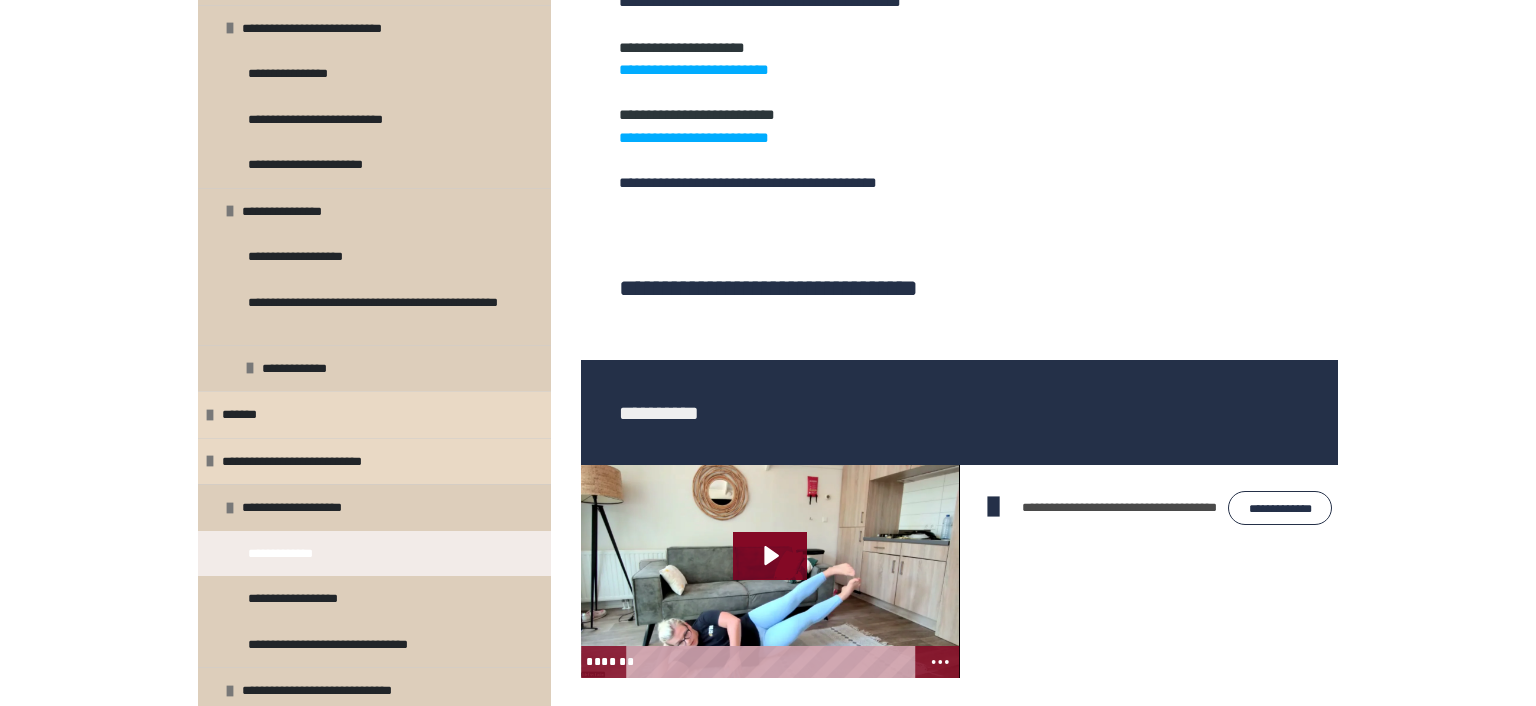 scroll, scrollTop: 1395, scrollLeft: 0, axis: vertical 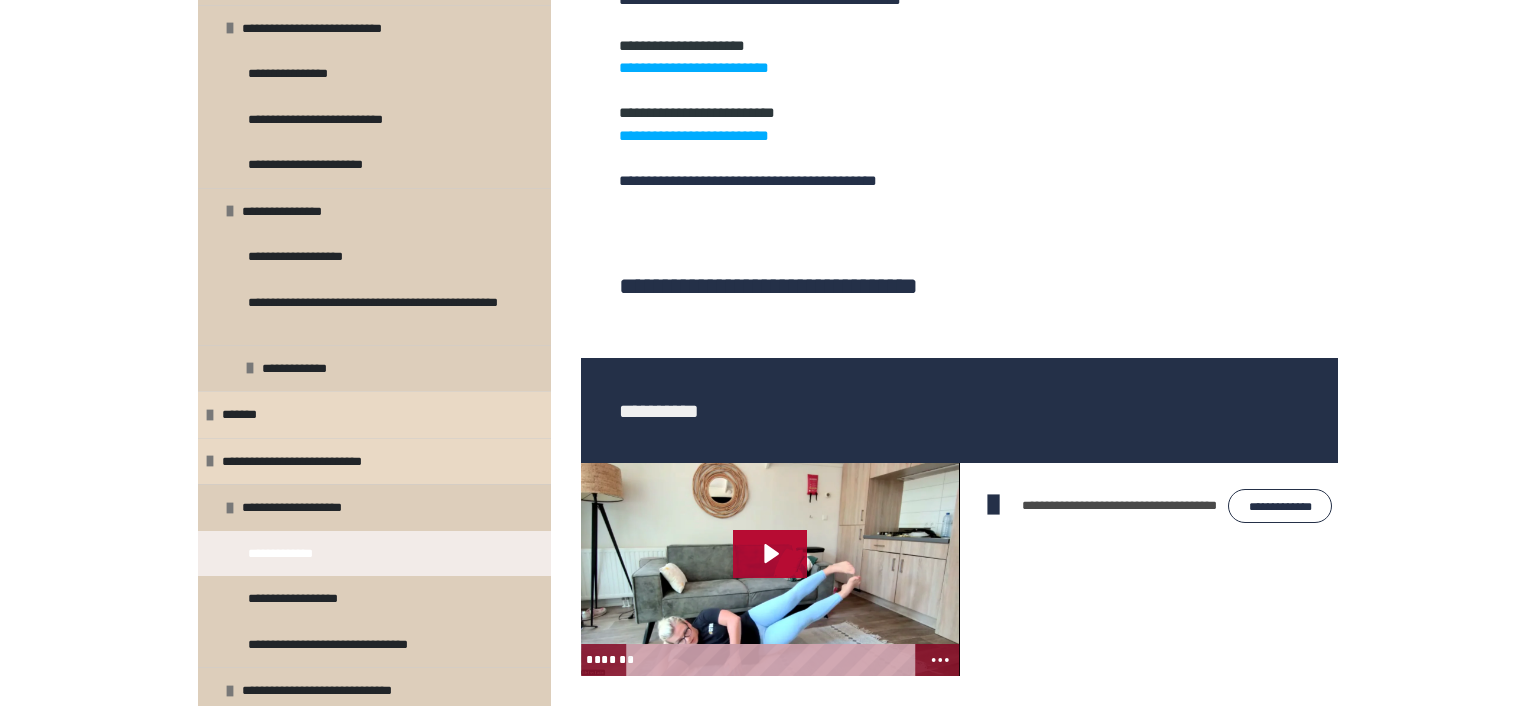 click 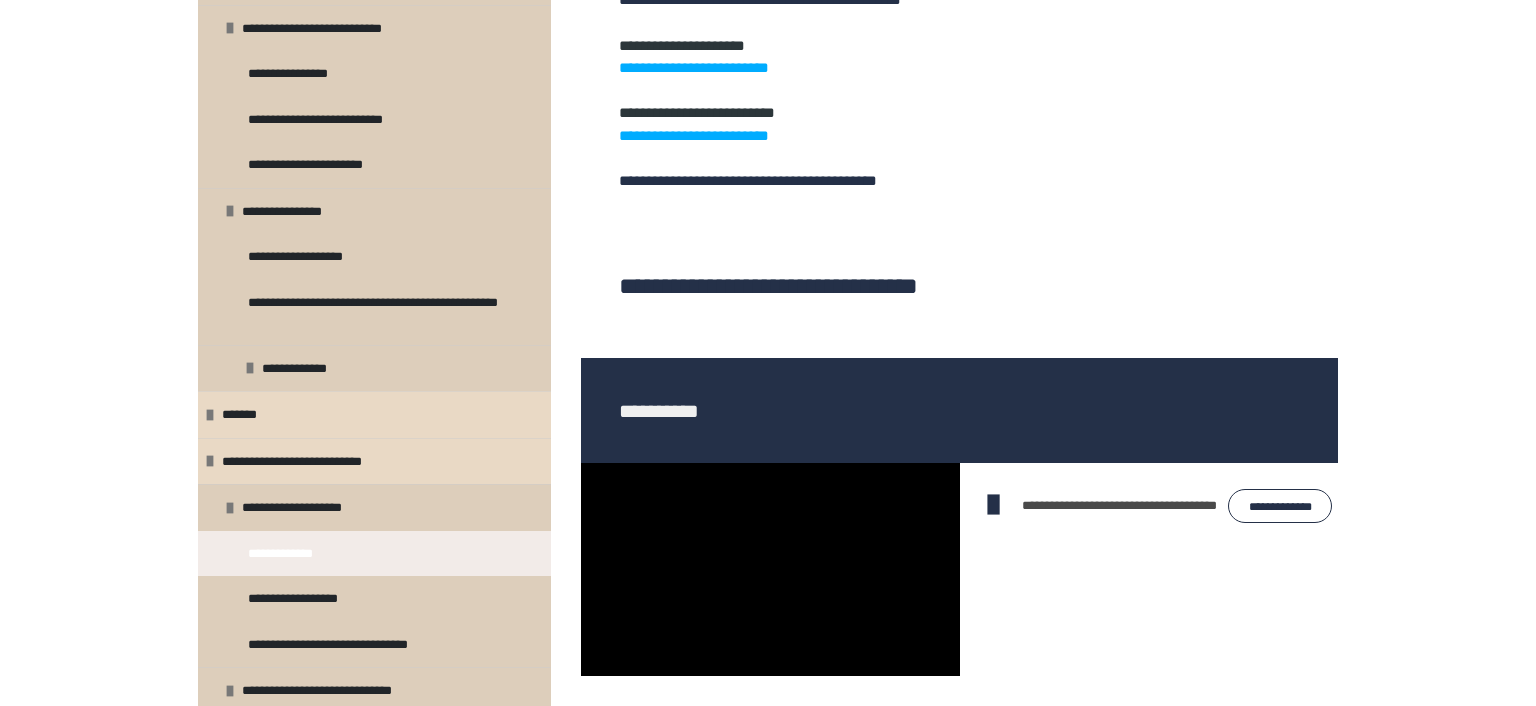 click at bounding box center (1149, 569) 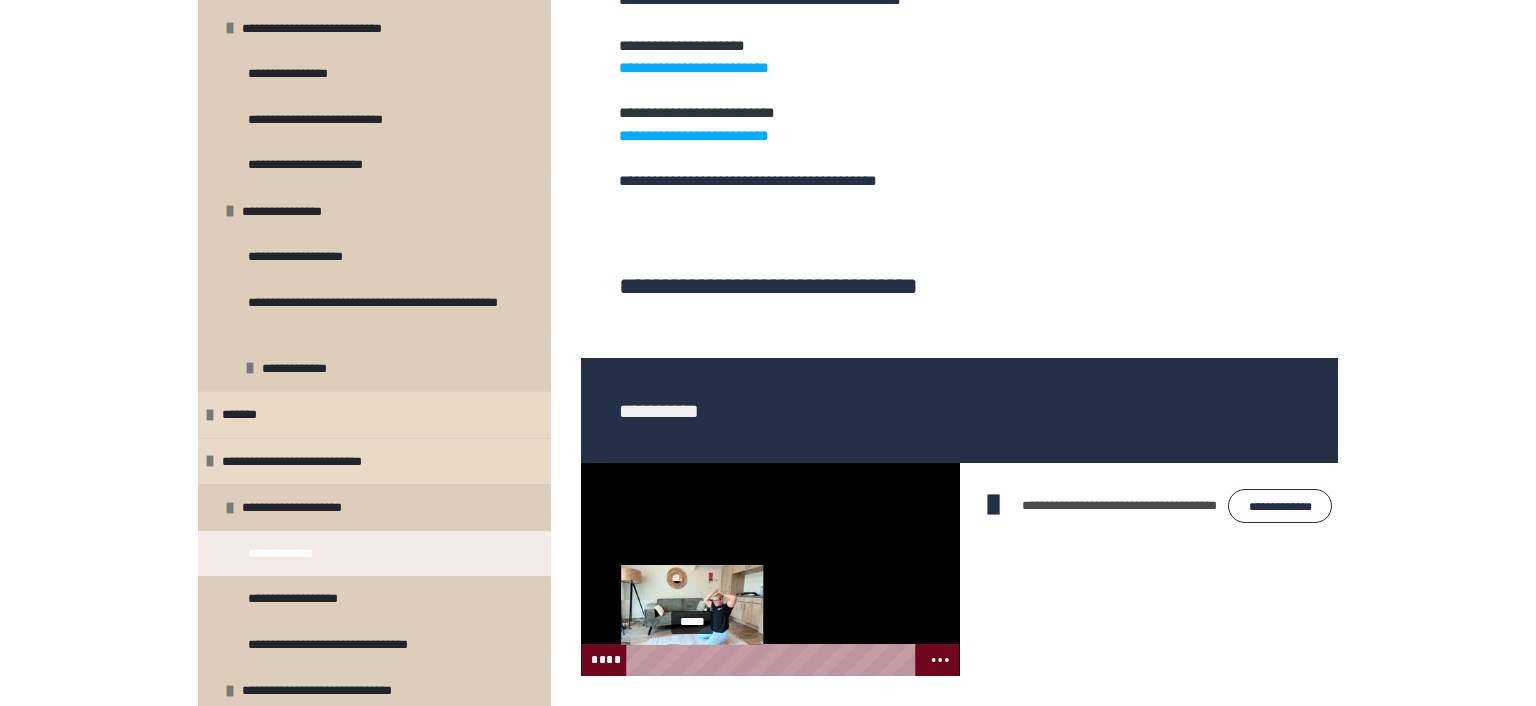 click on "*****" at bounding box center [774, 660] 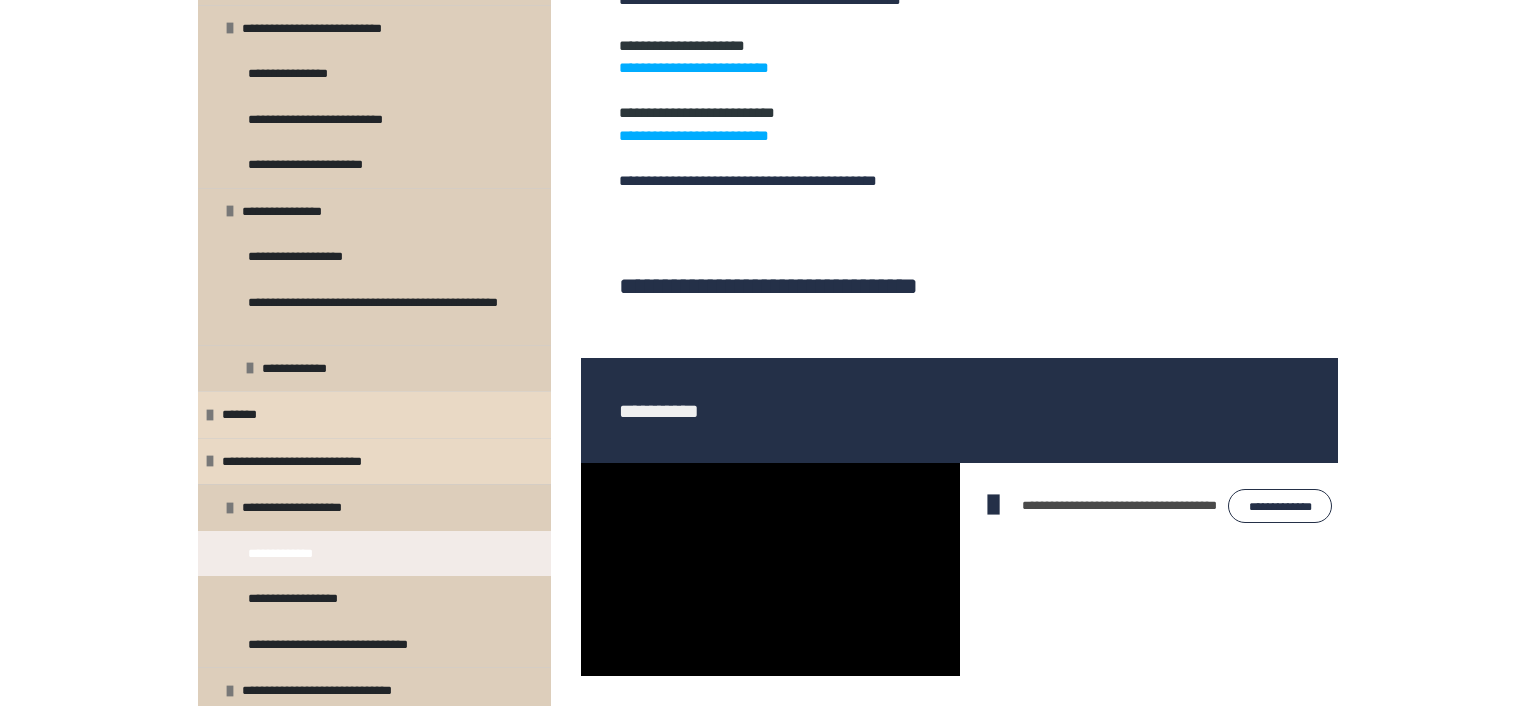 click on "**********" at bounding box center [768, -132] 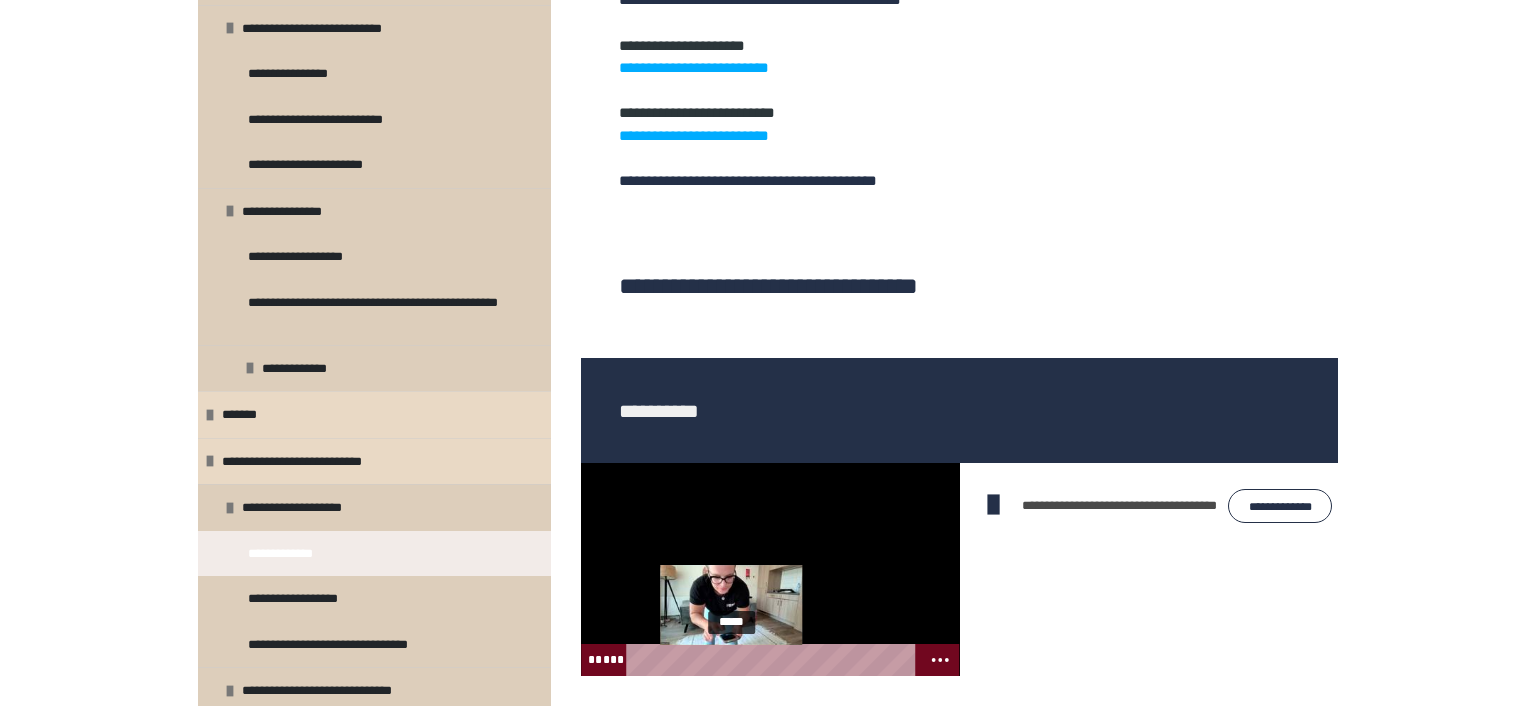 click on "*****" at bounding box center [774, 660] 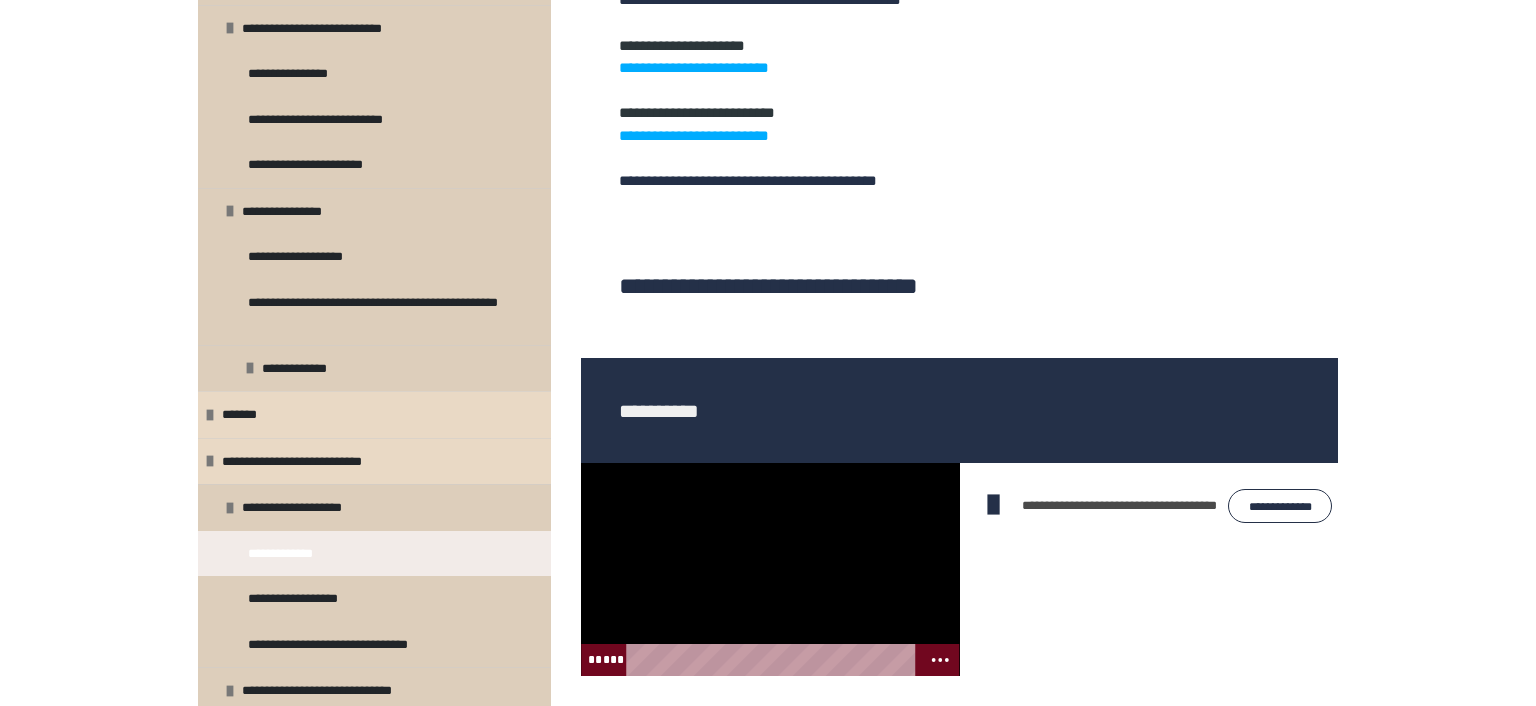 click at bounding box center (770, 569) 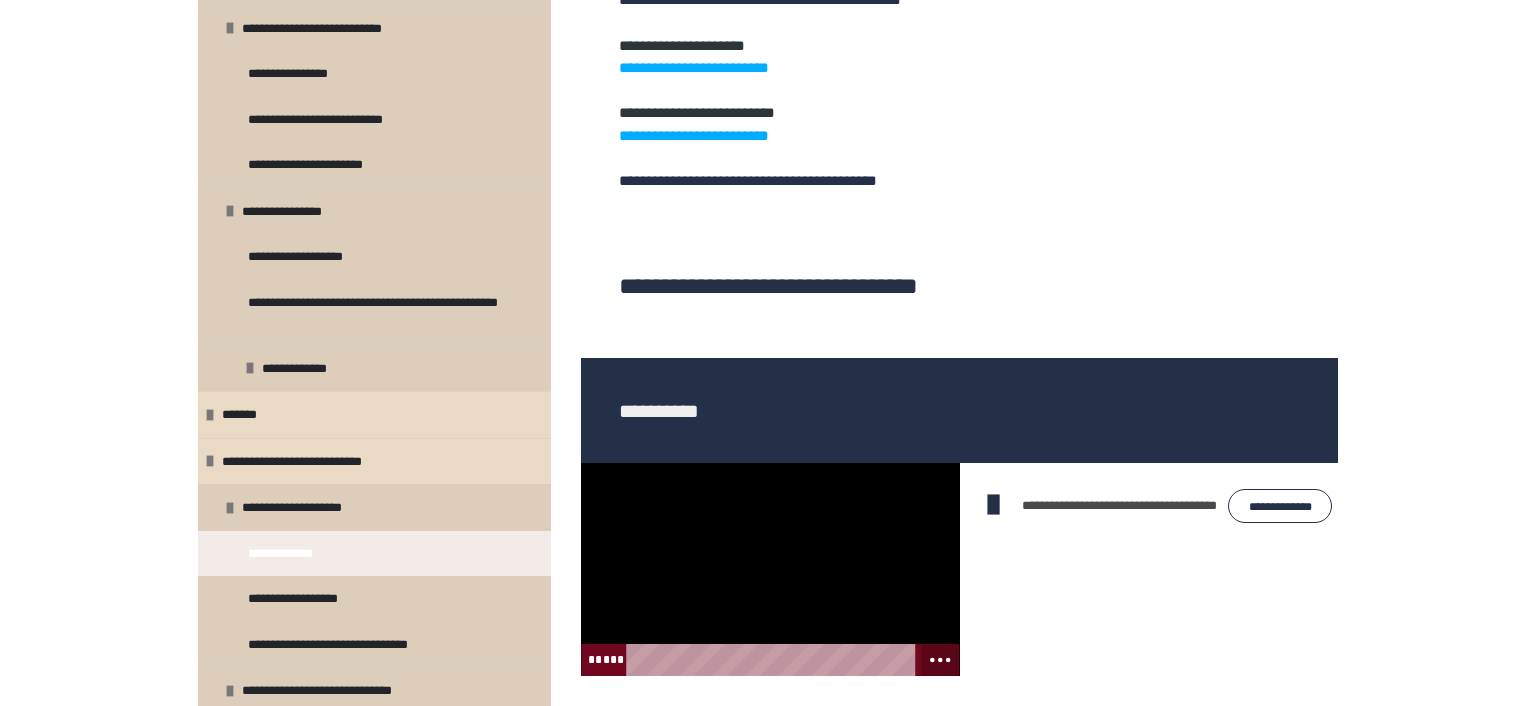 click 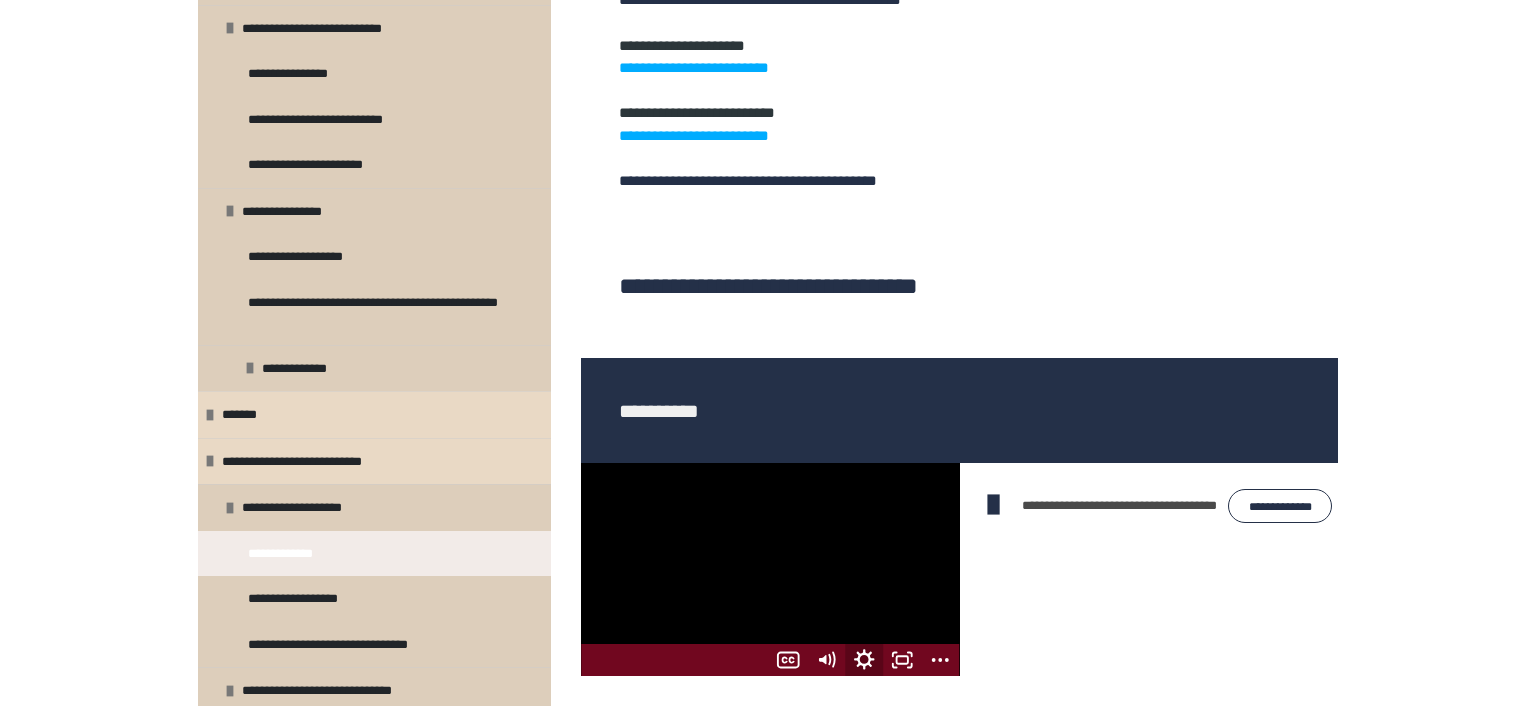 click 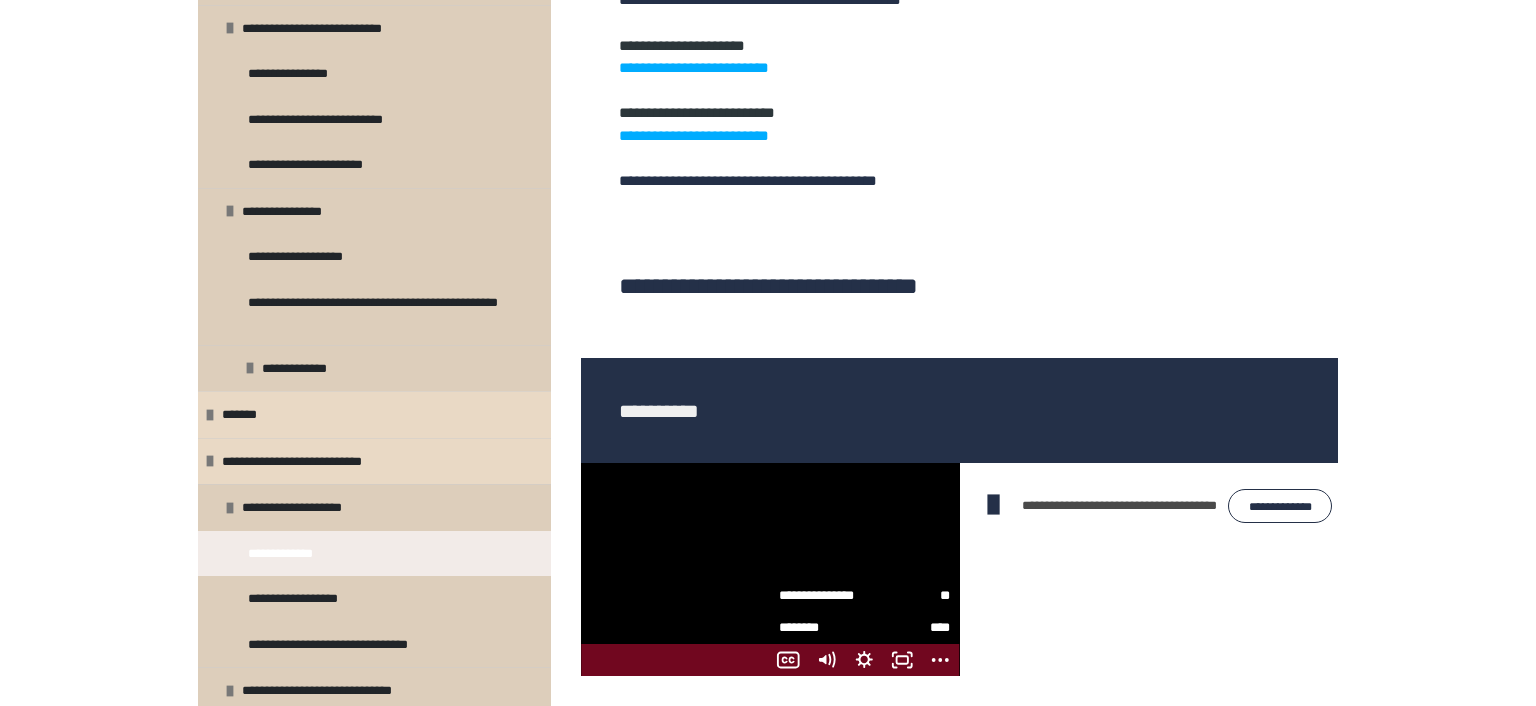 click at bounding box center (1149, 569) 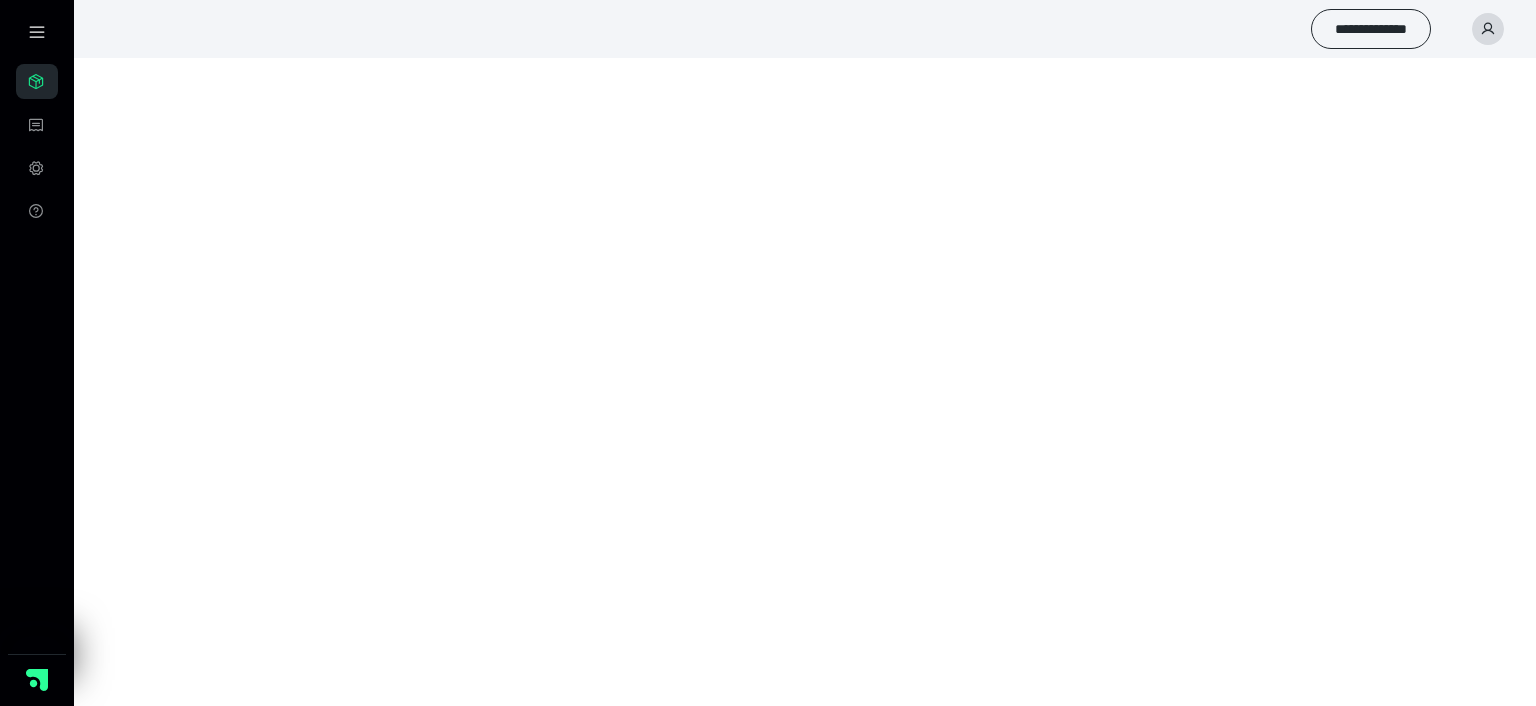scroll, scrollTop: 0, scrollLeft: 0, axis: both 